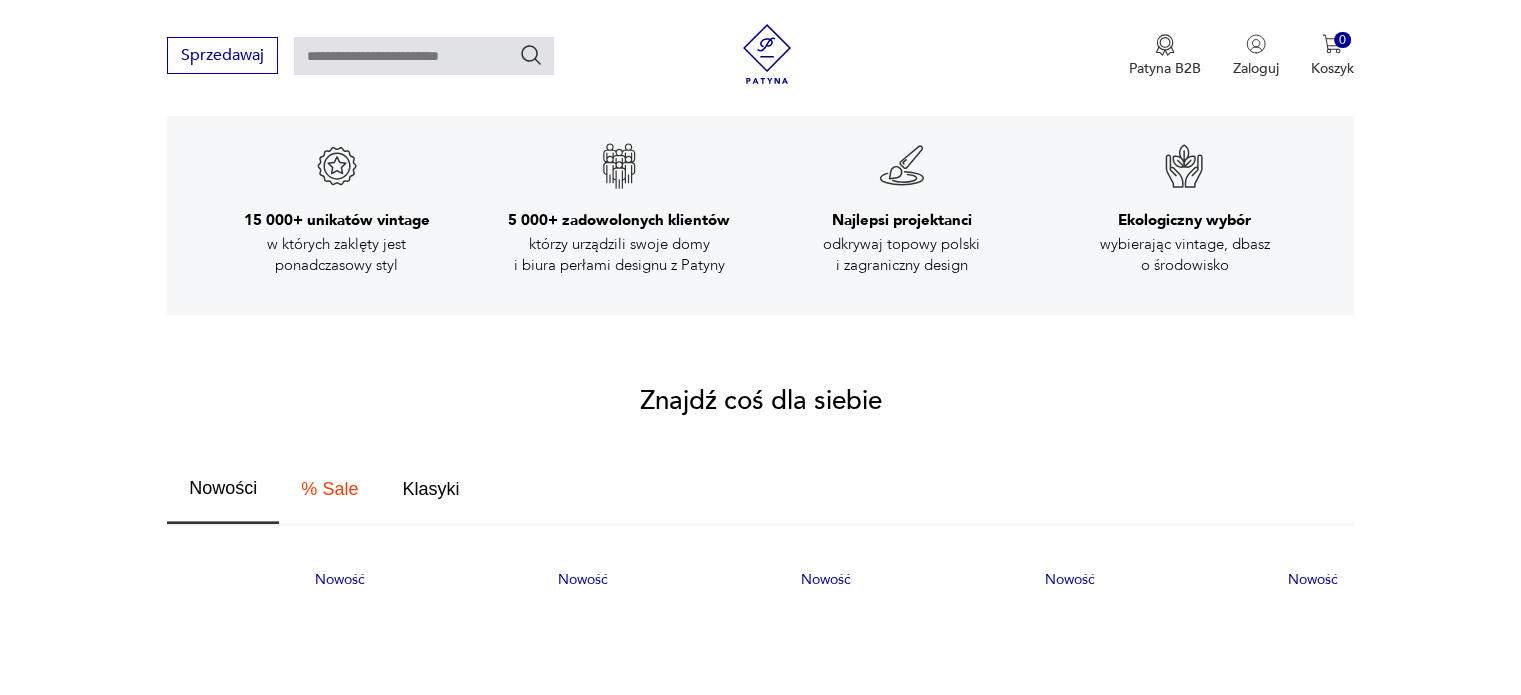 scroll, scrollTop: 1000, scrollLeft: 0, axis: vertical 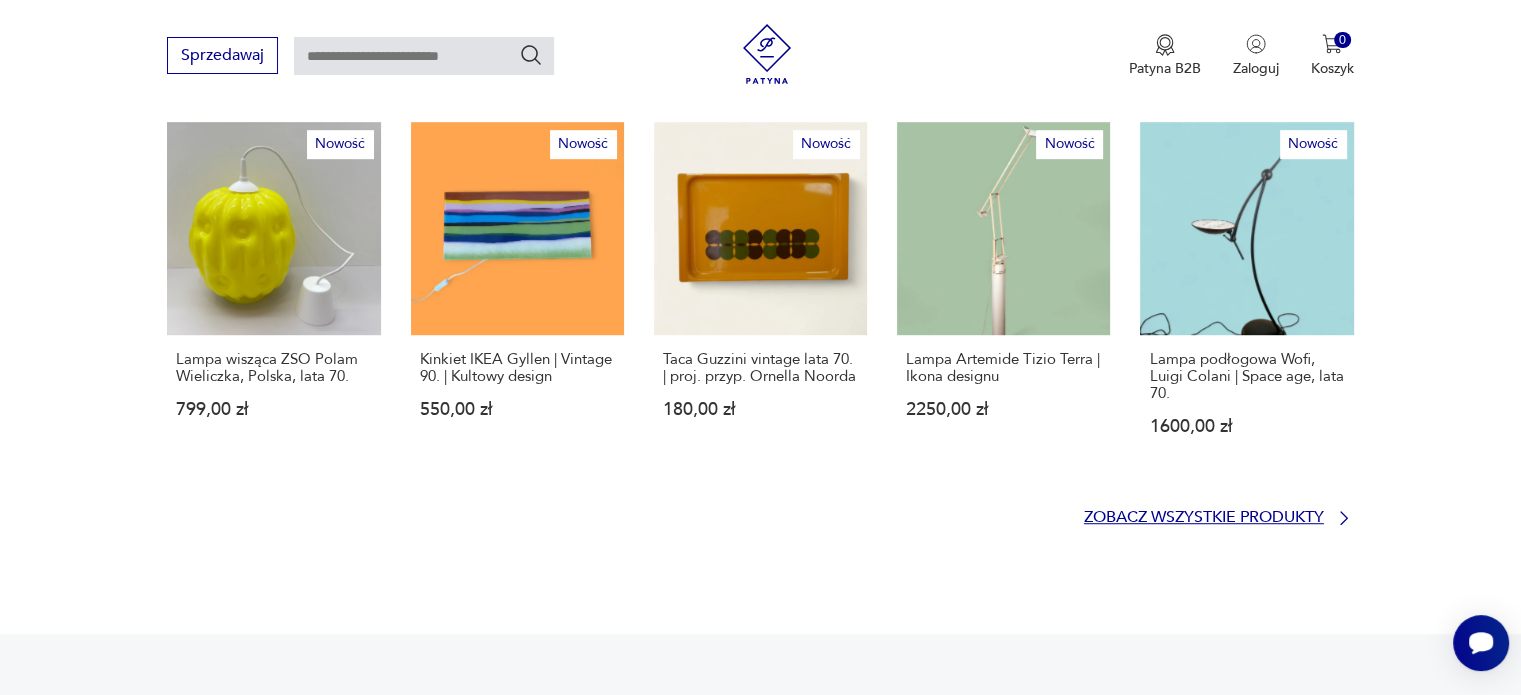 click on "Zobacz wszystkie produkty" at bounding box center (1204, 517) 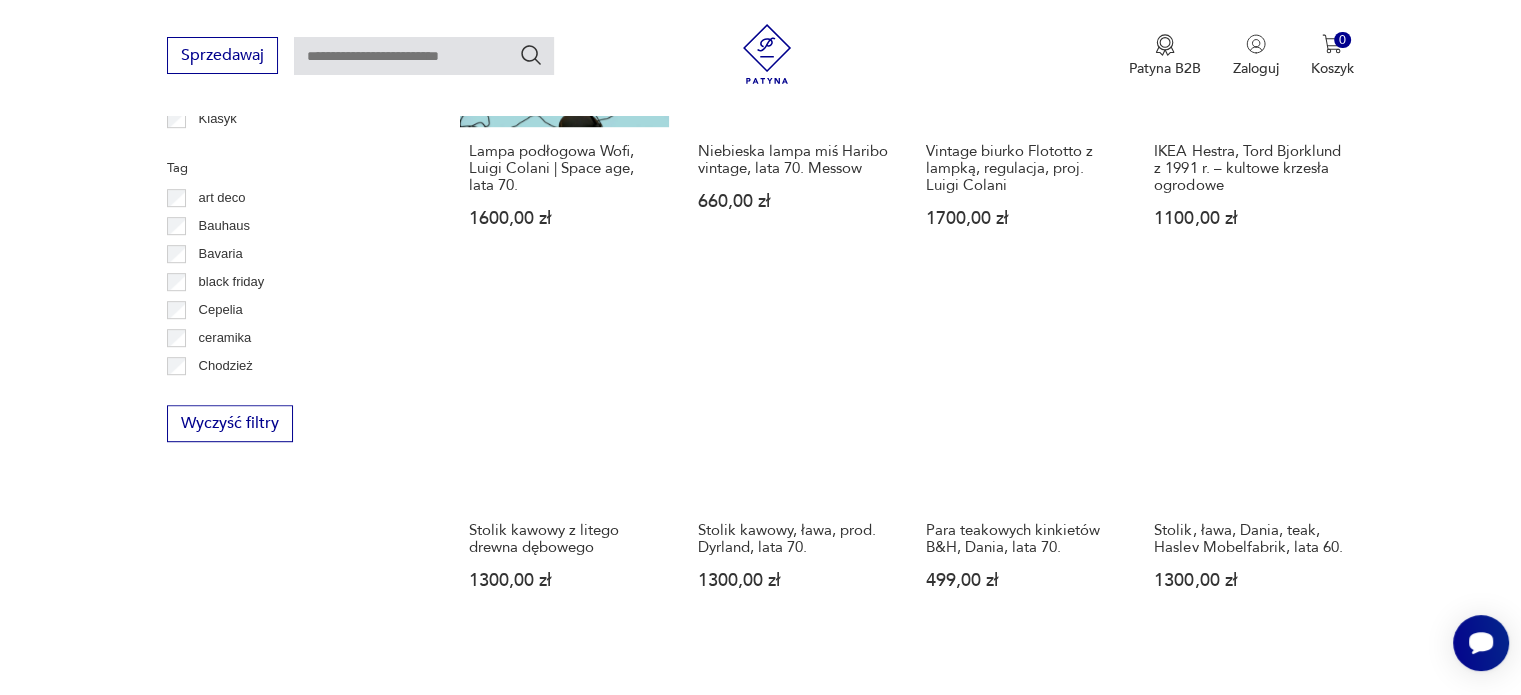 scroll, scrollTop: 889, scrollLeft: 0, axis: vertical 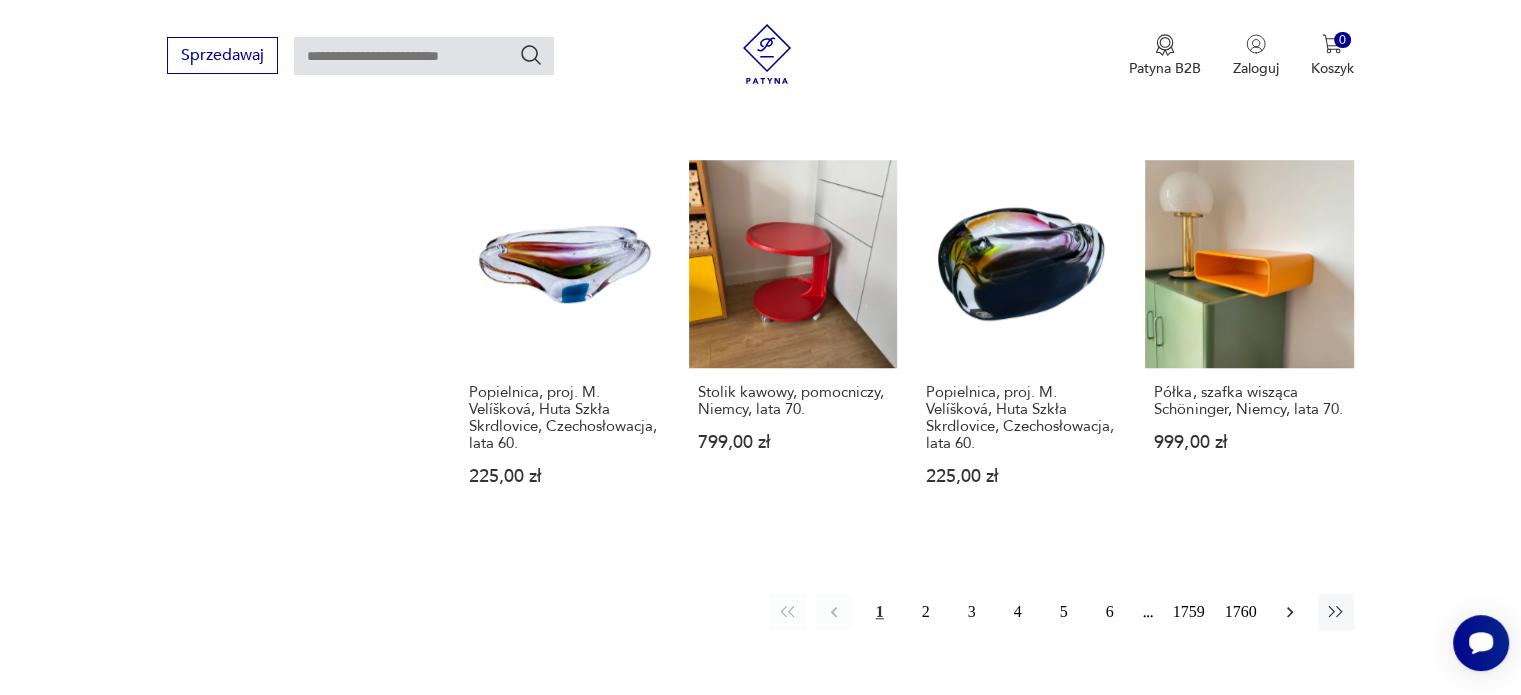 click at bounding box center [1290, 612] 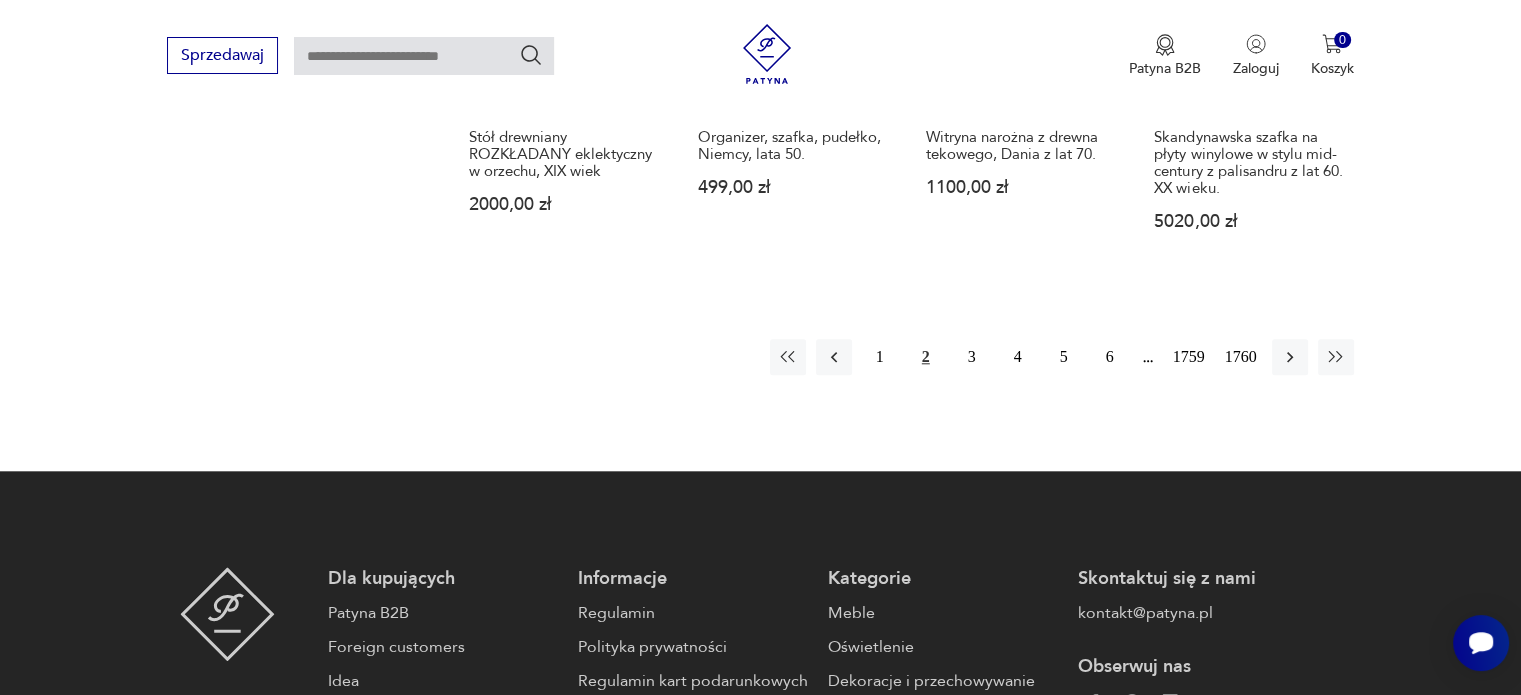 scroll, scrollTop: 1958, scrollLeft: 0, axis: vertical 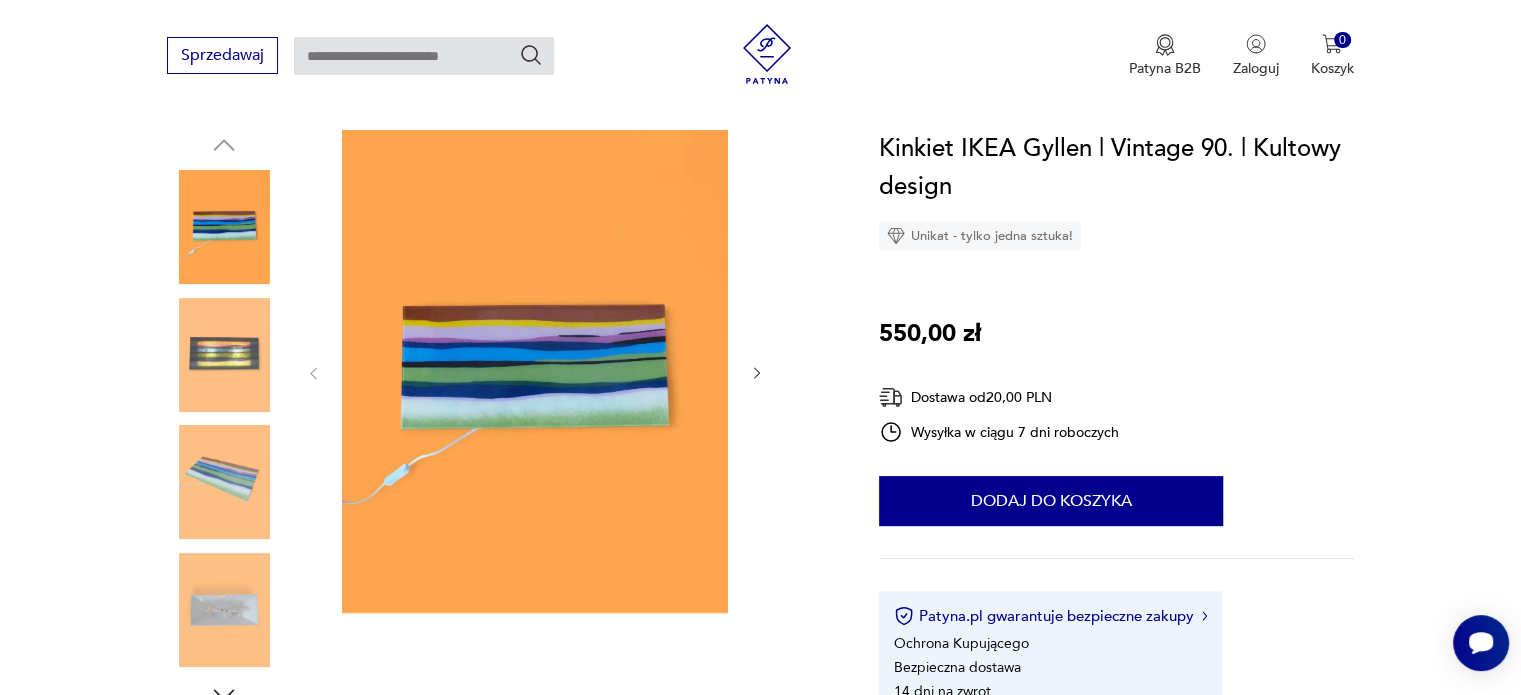click at bounding box center (224, 355) 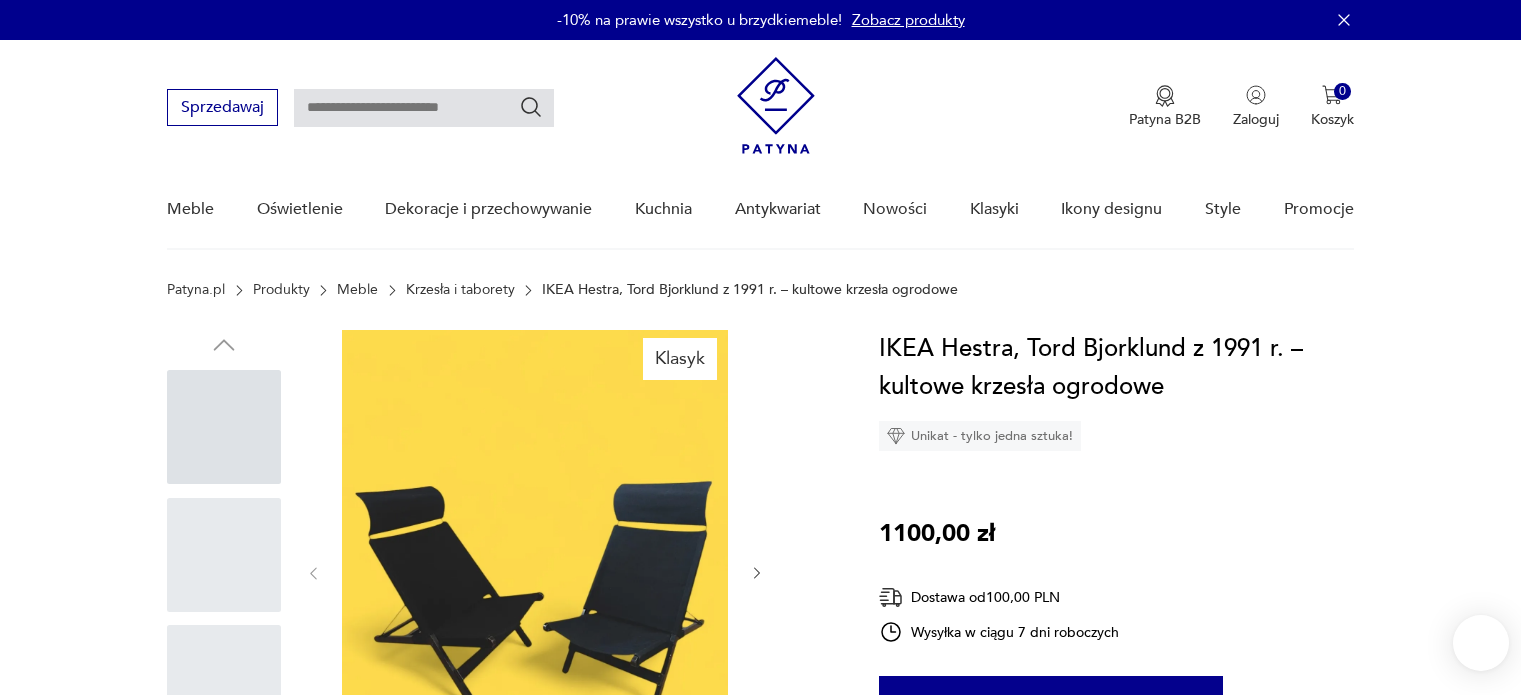 scroll, scrollTop: 0, scrollLeft: 0, axis: both 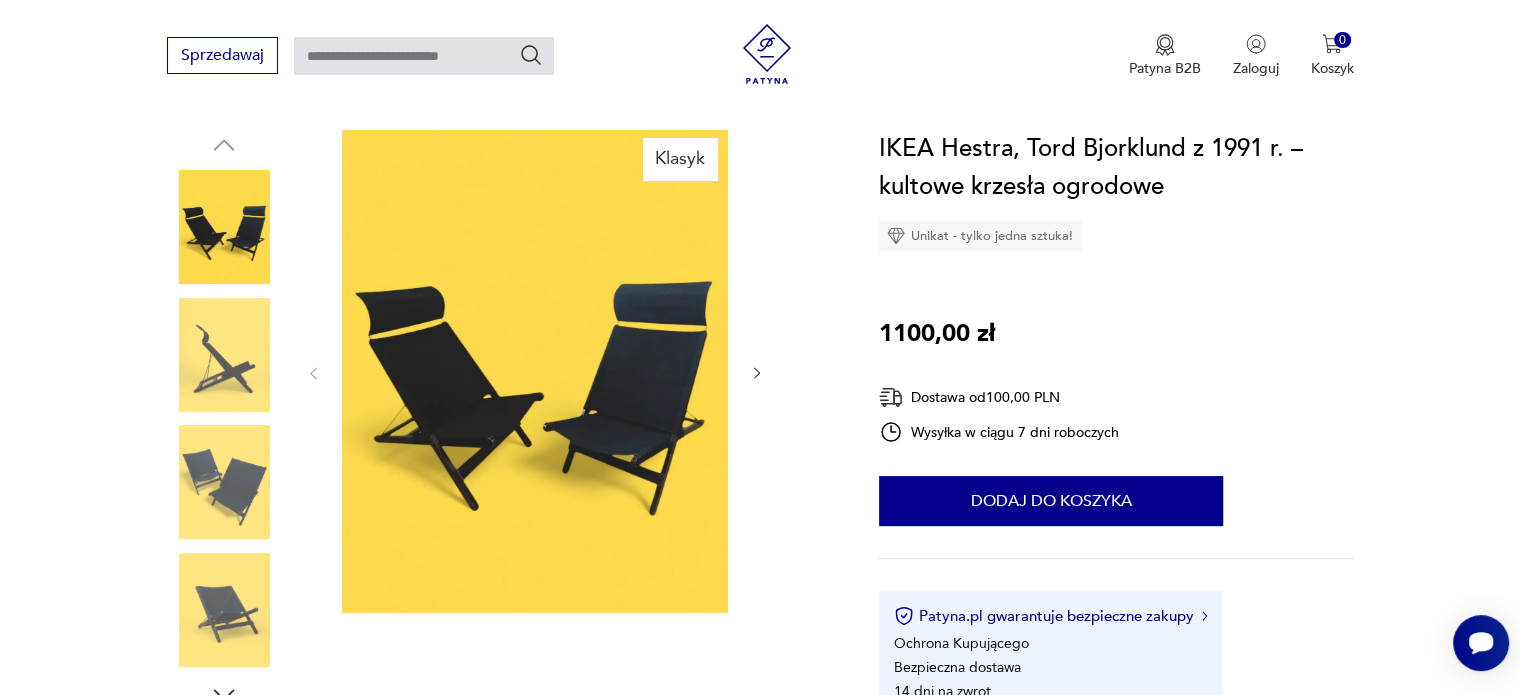 click at bounding box center [757, 373] 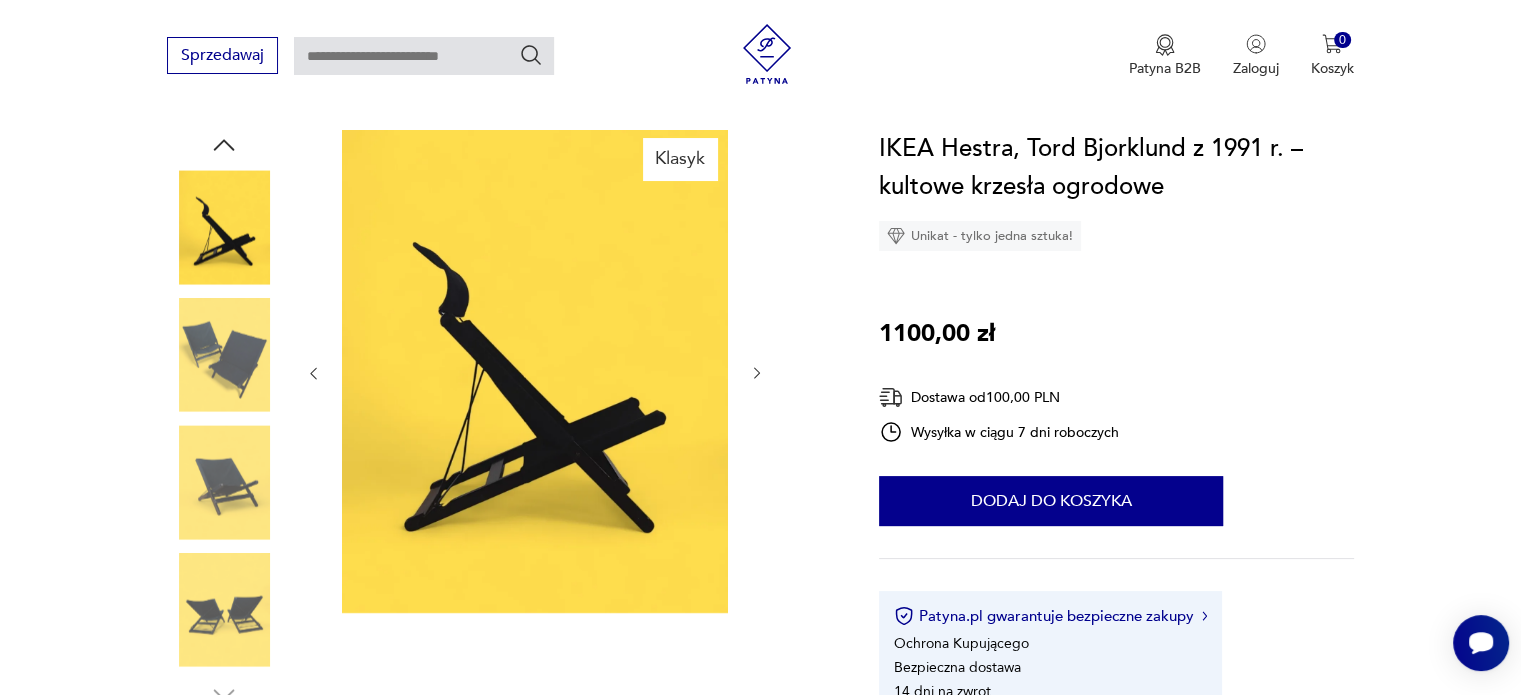 click at bounding box center (757, 373) 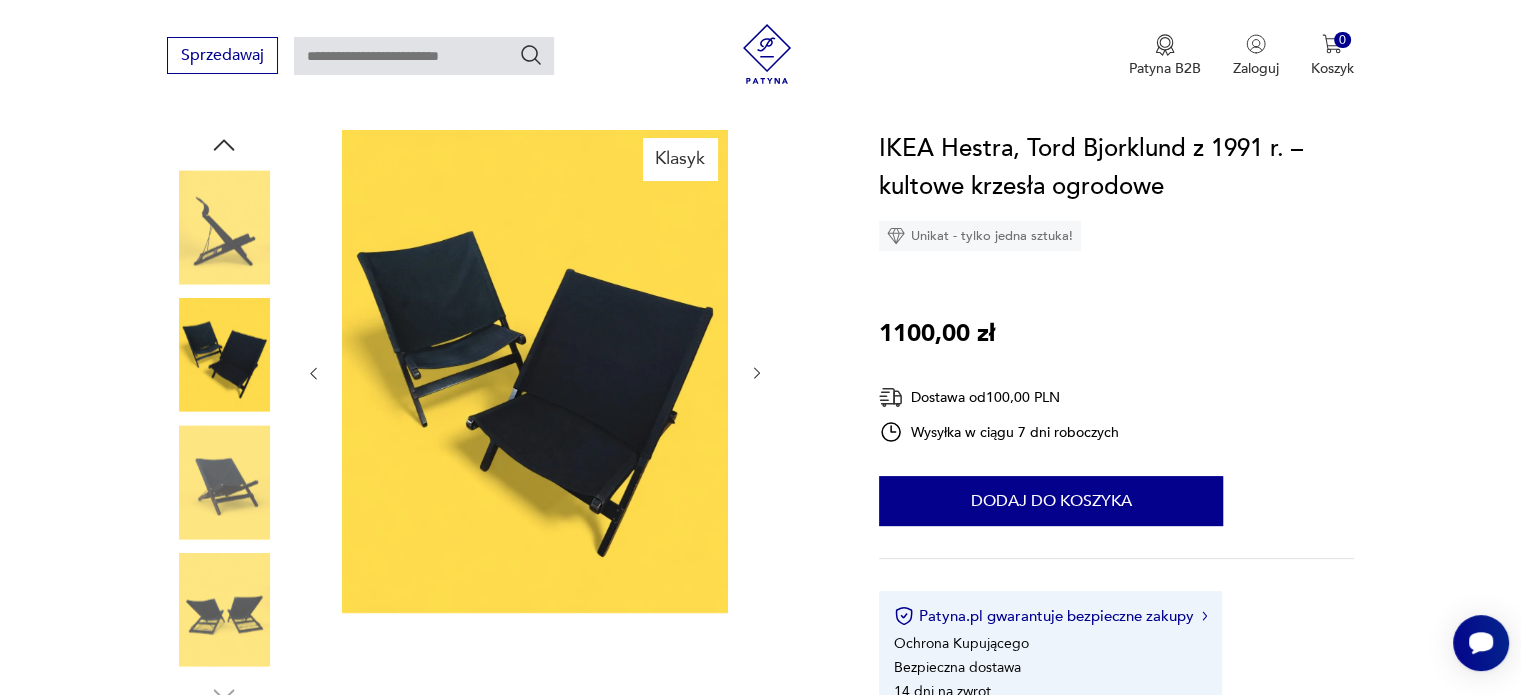 click at bounding box center [757, 373] 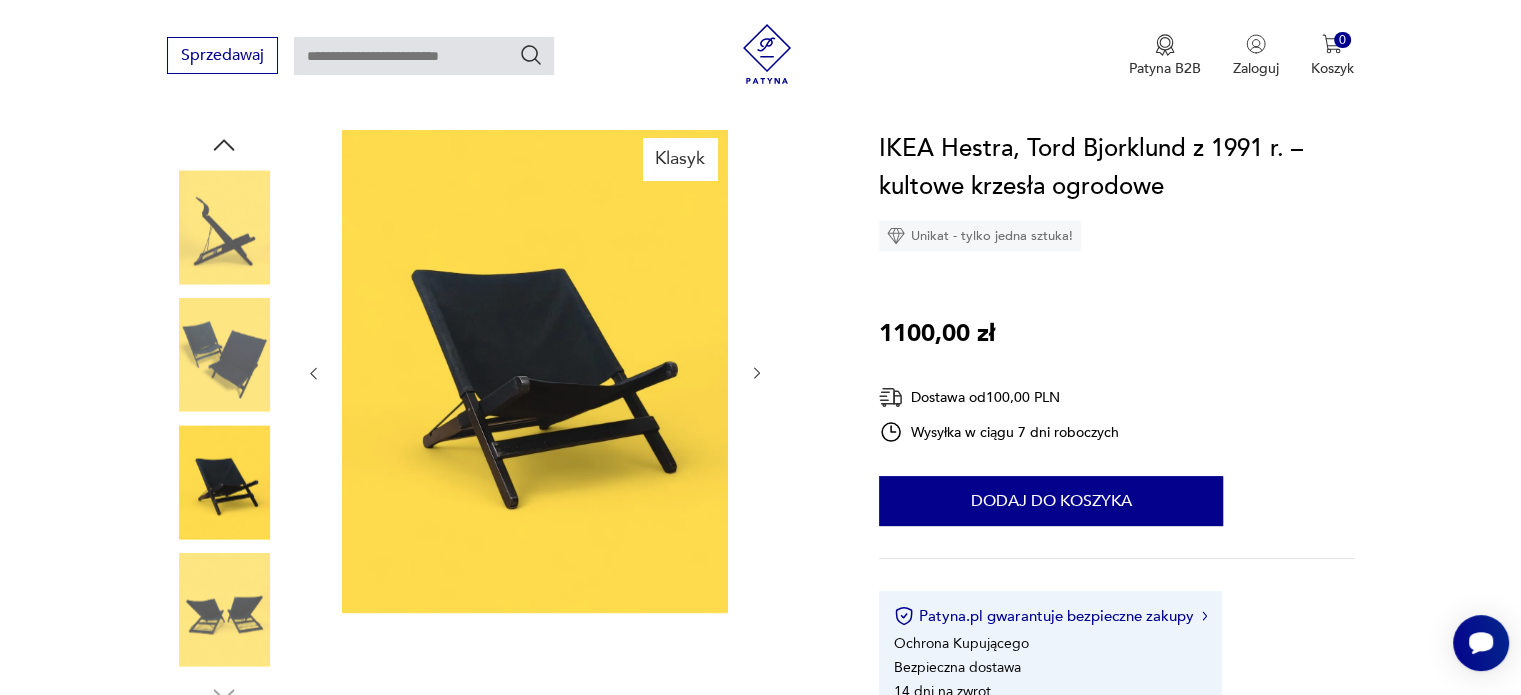 click at bounding box center [757, 373] 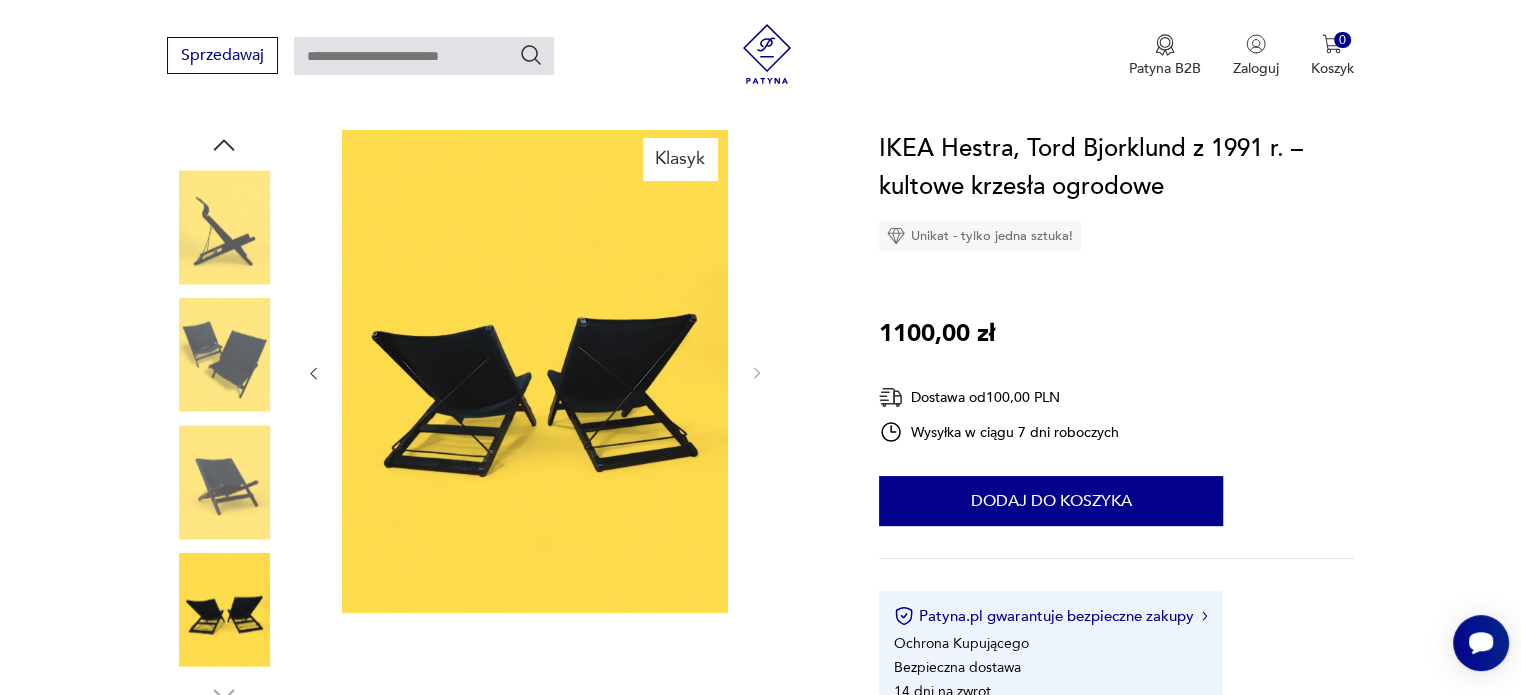 click at bounding box center [535, 371] 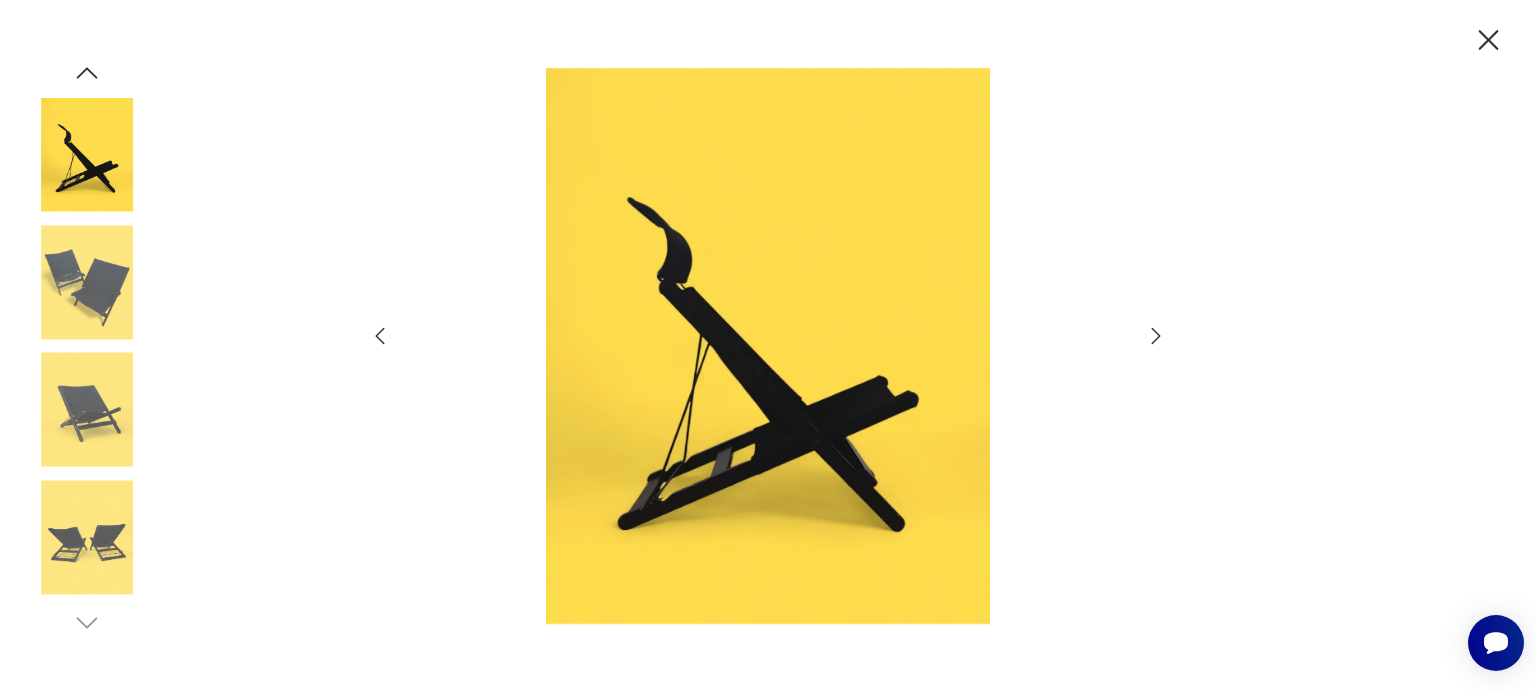 click at bounding box center [380, 336] 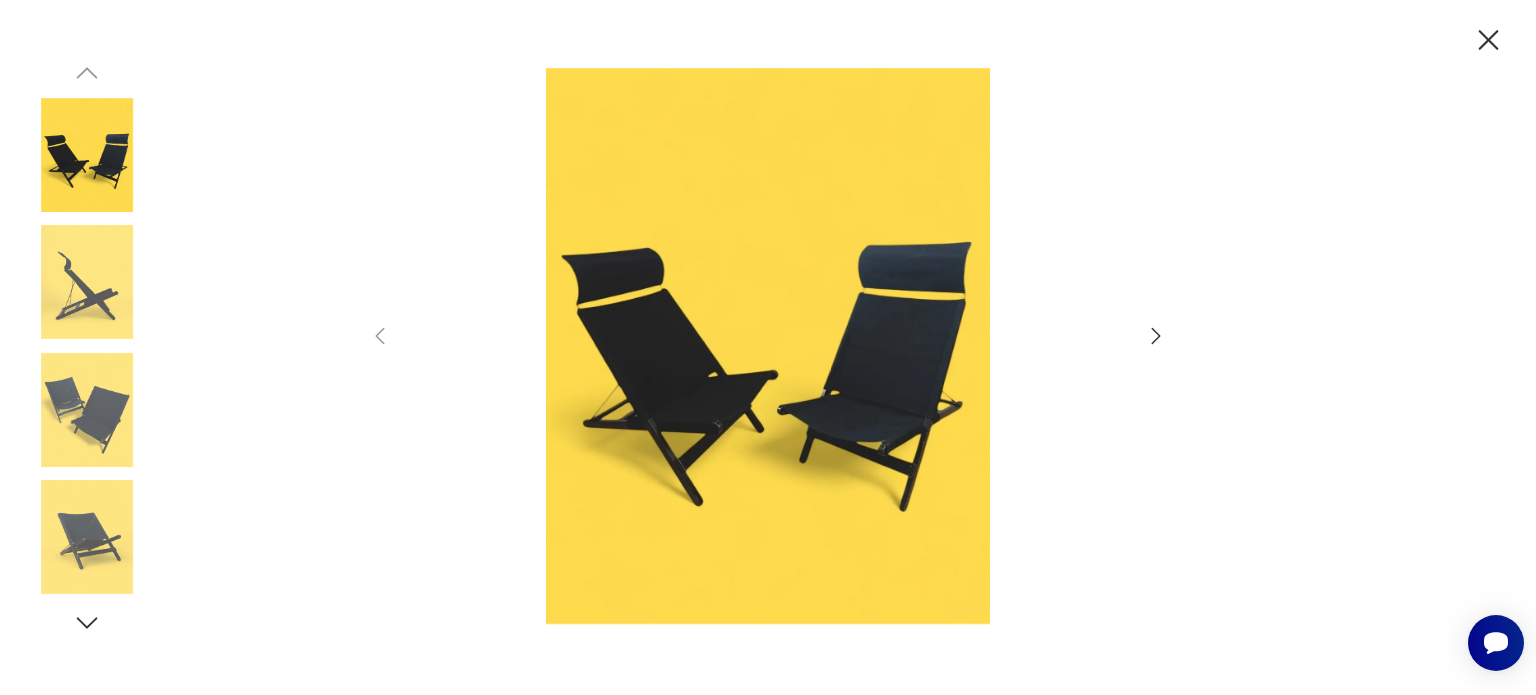 click at bounding box center [87, 155] 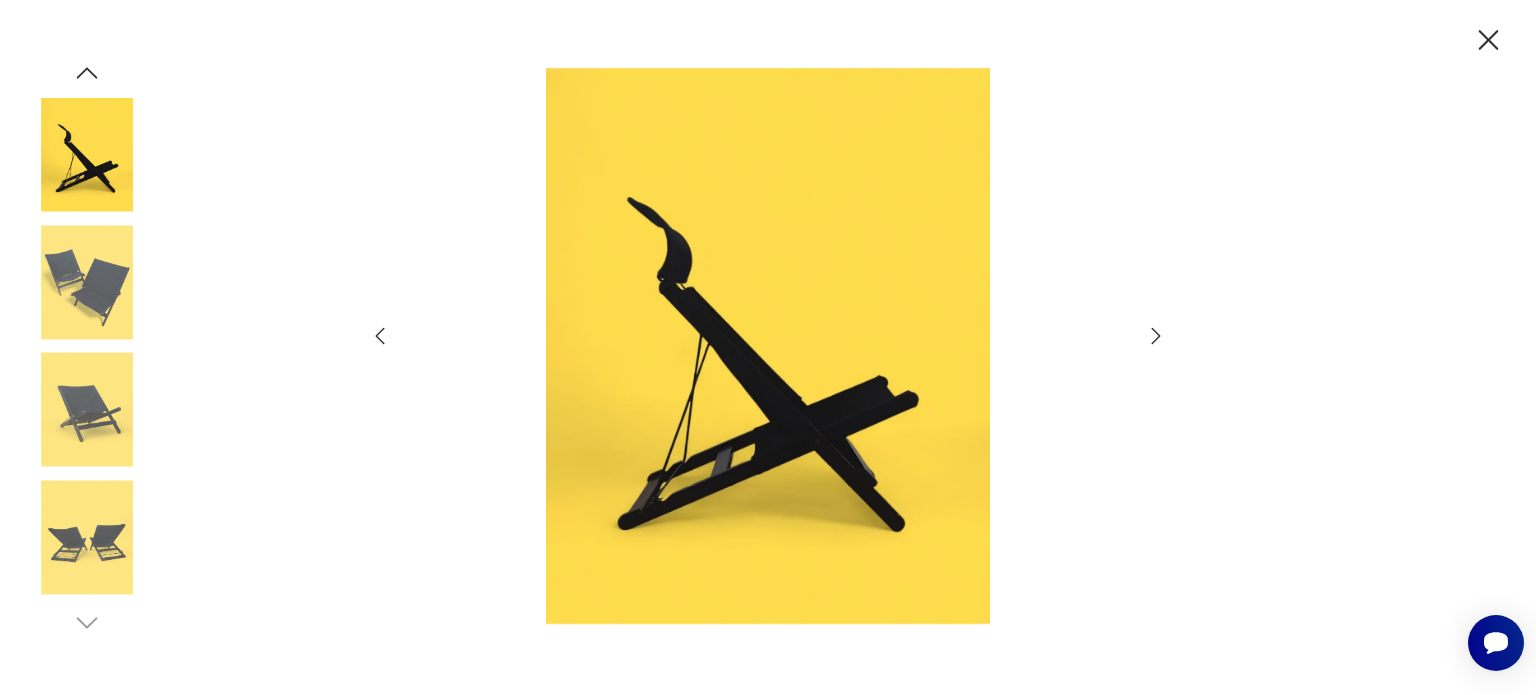 click at bounding box center (87, 282) 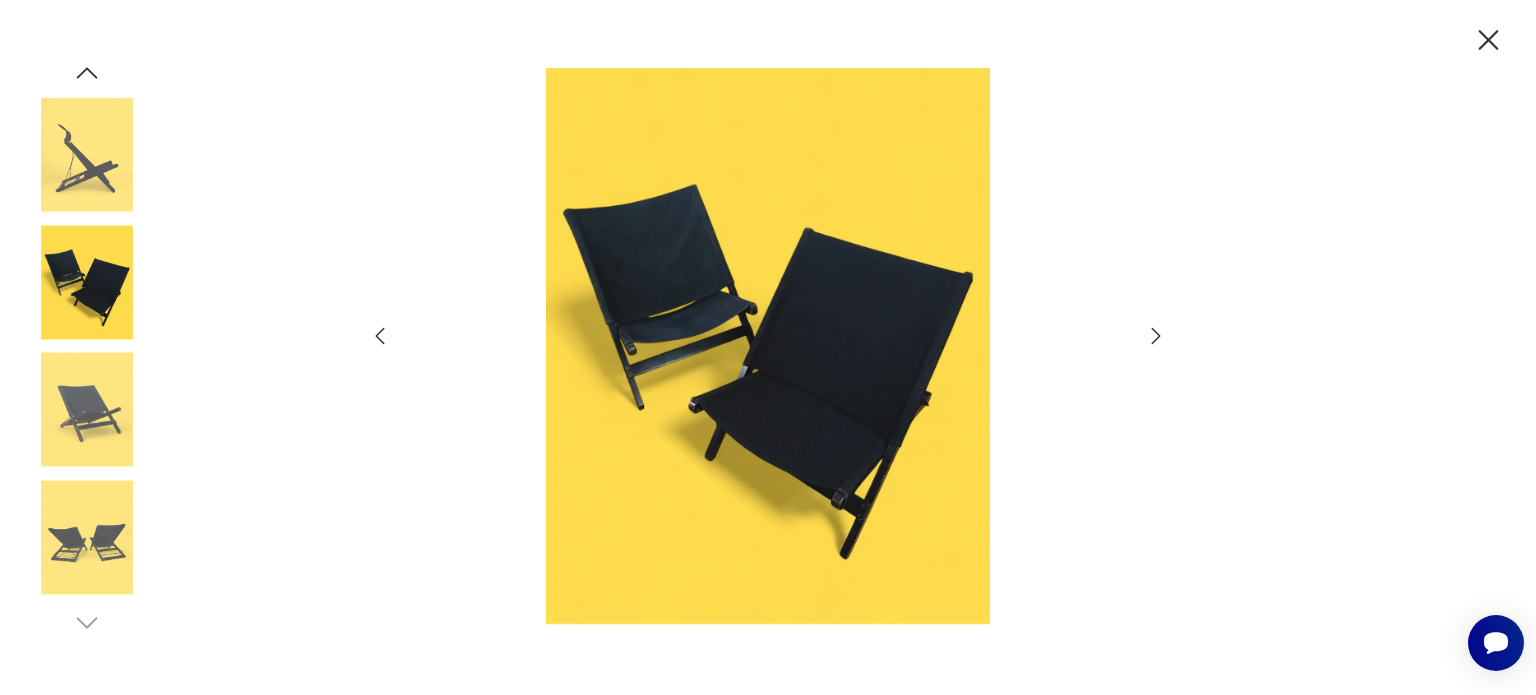 click at bounding box center [87, 27] 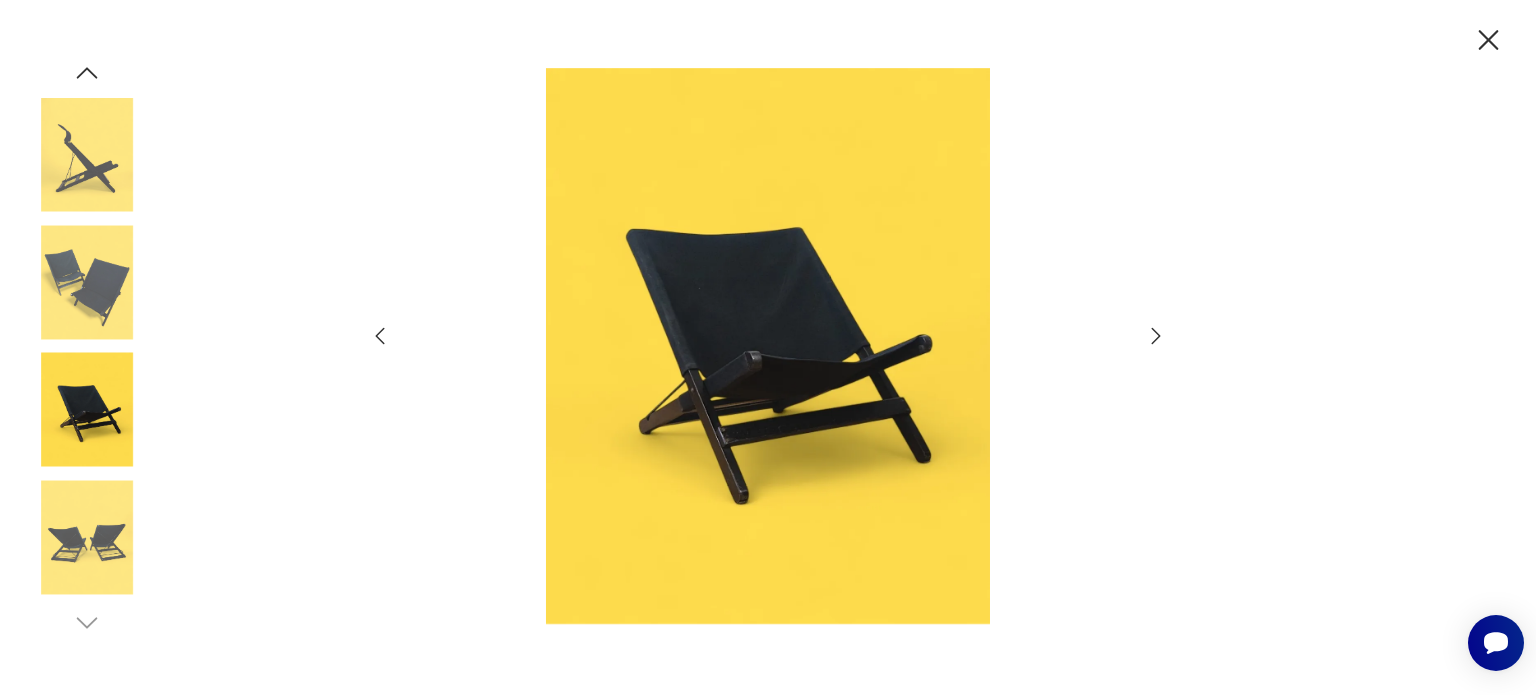 click at bounding box center (87, 27) 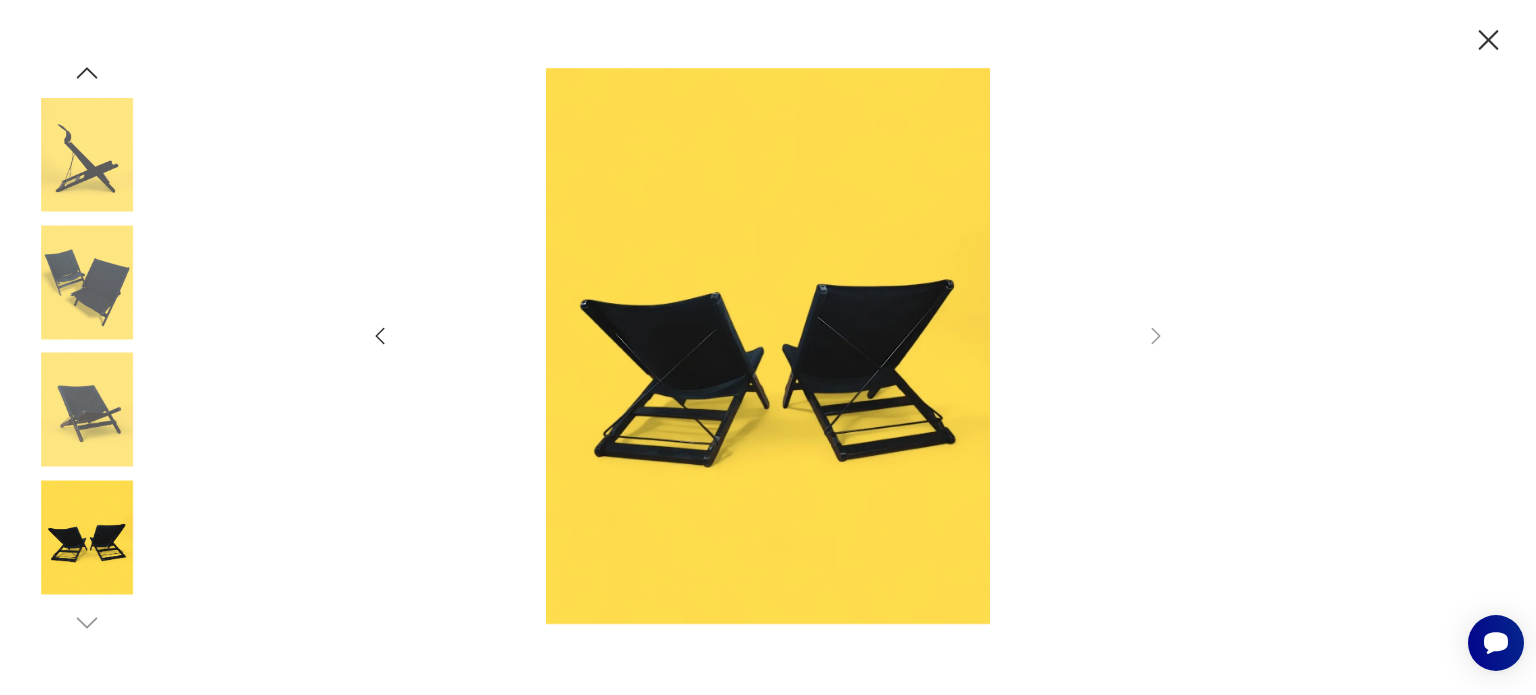 click at bounding box center (768, 346) 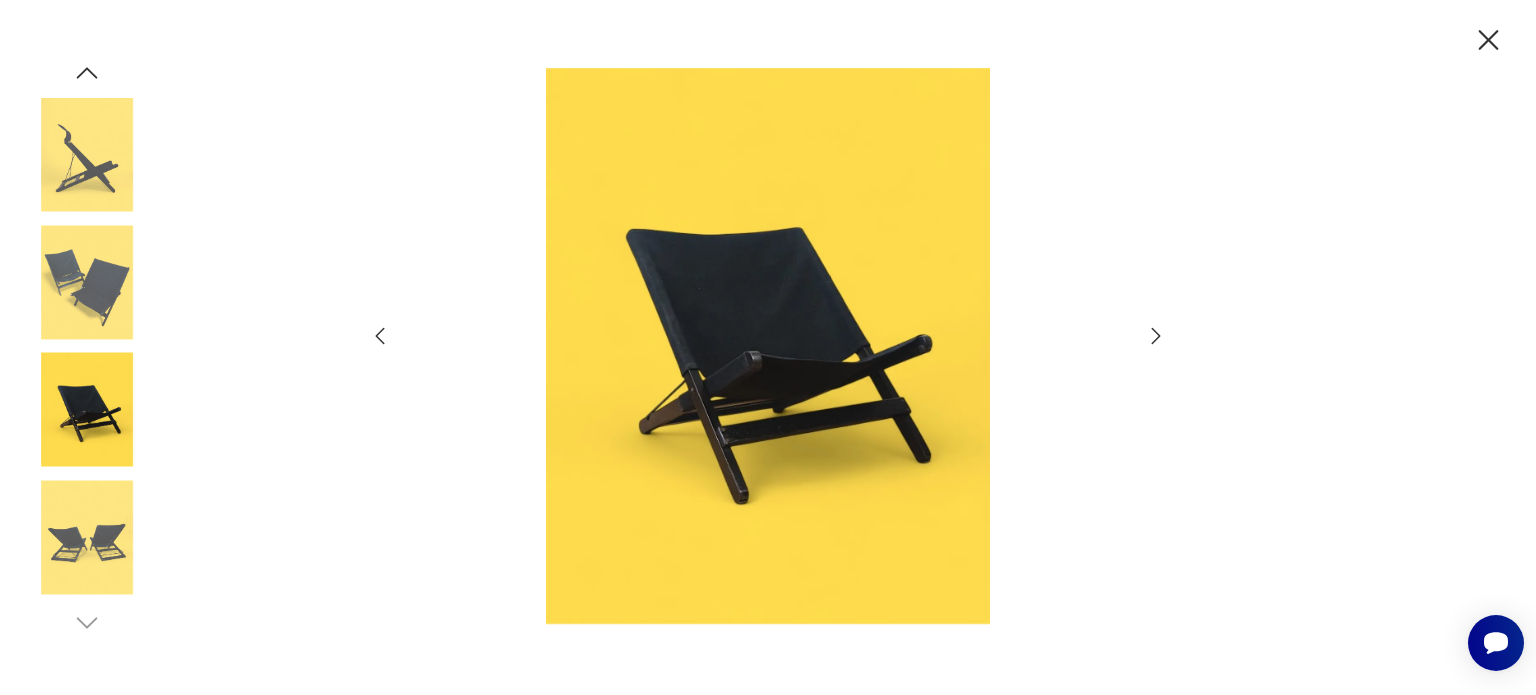 click at bounding box center (1488, 40) 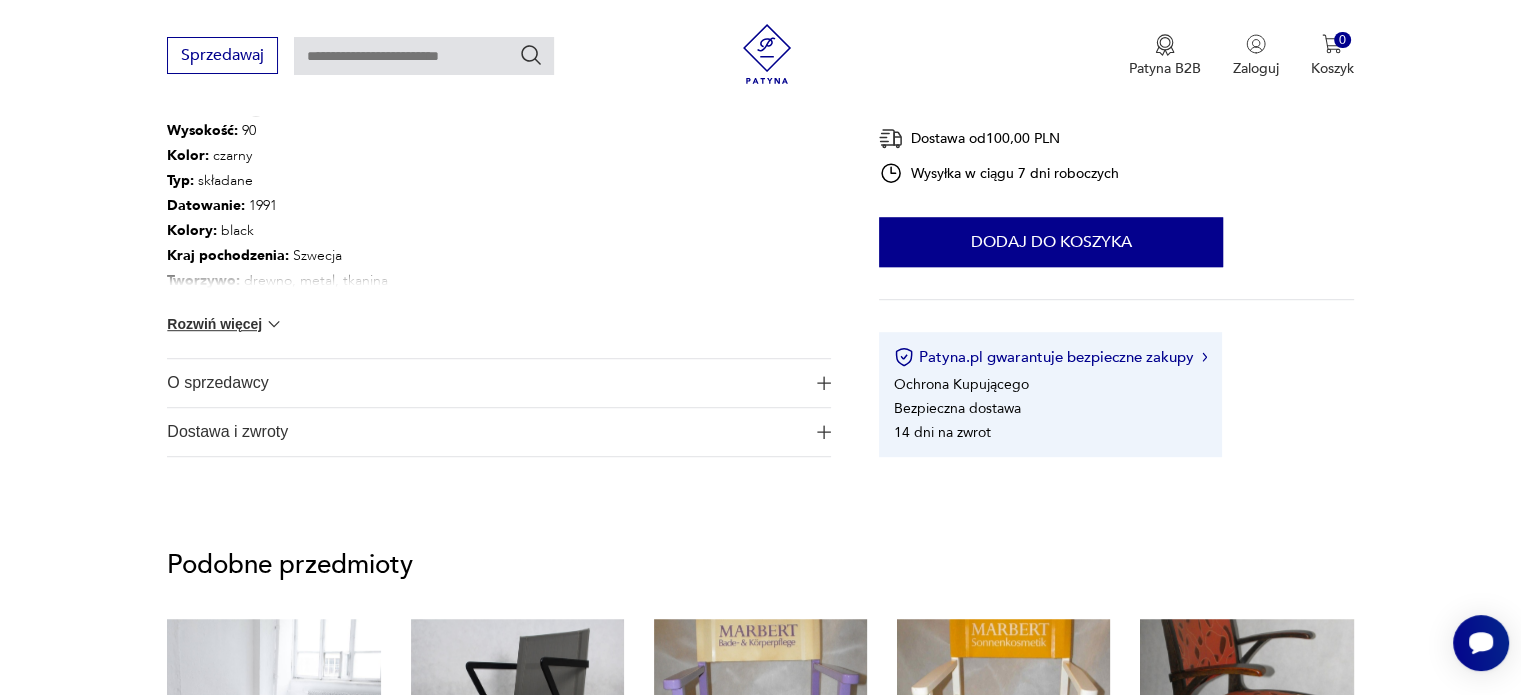 scroll, scrollTop: 1200, scrollLeft: 0, axis: vertical 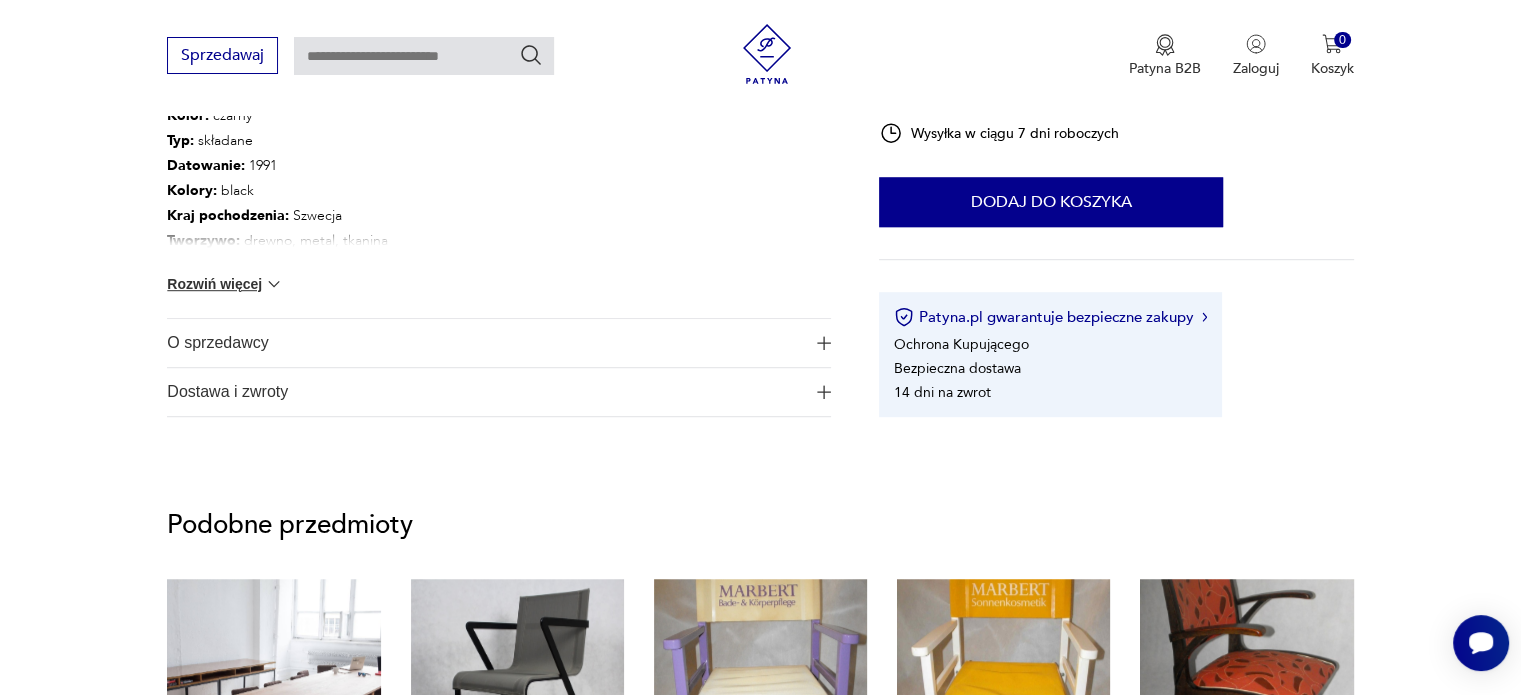 click on "O sprzedawcy" at bounding box center (485, 343) 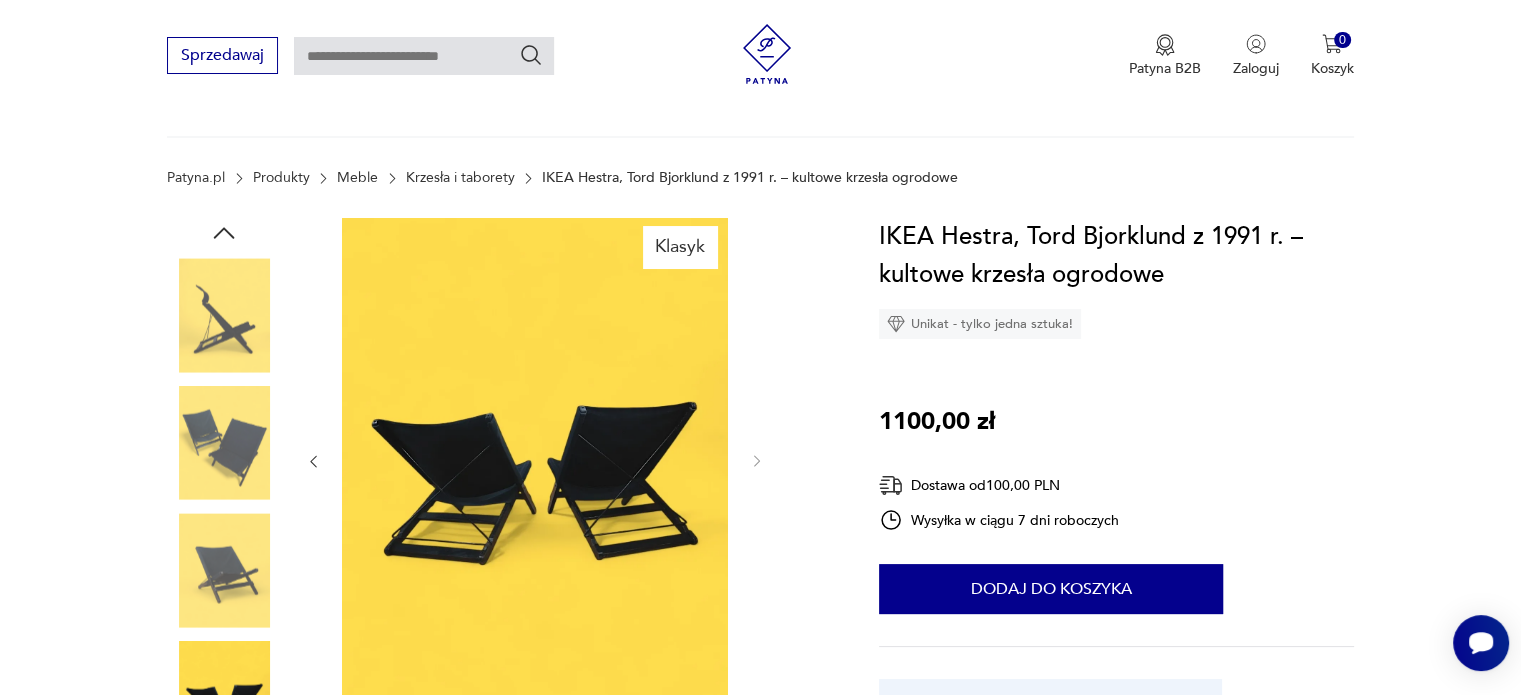 scroll, scrollTop: 0, scrollLeft: 0, axis: both 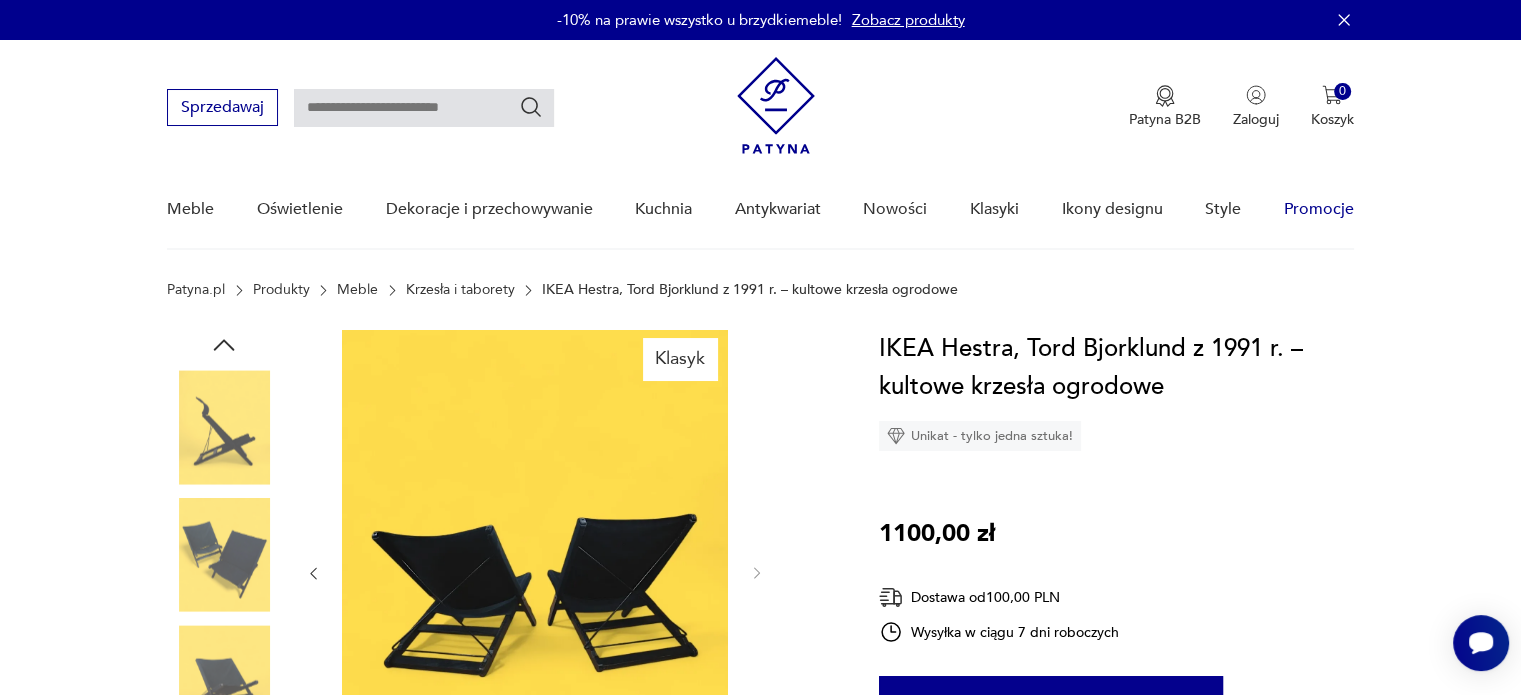 click on "Promocje" at bounding box center (1319, 209) 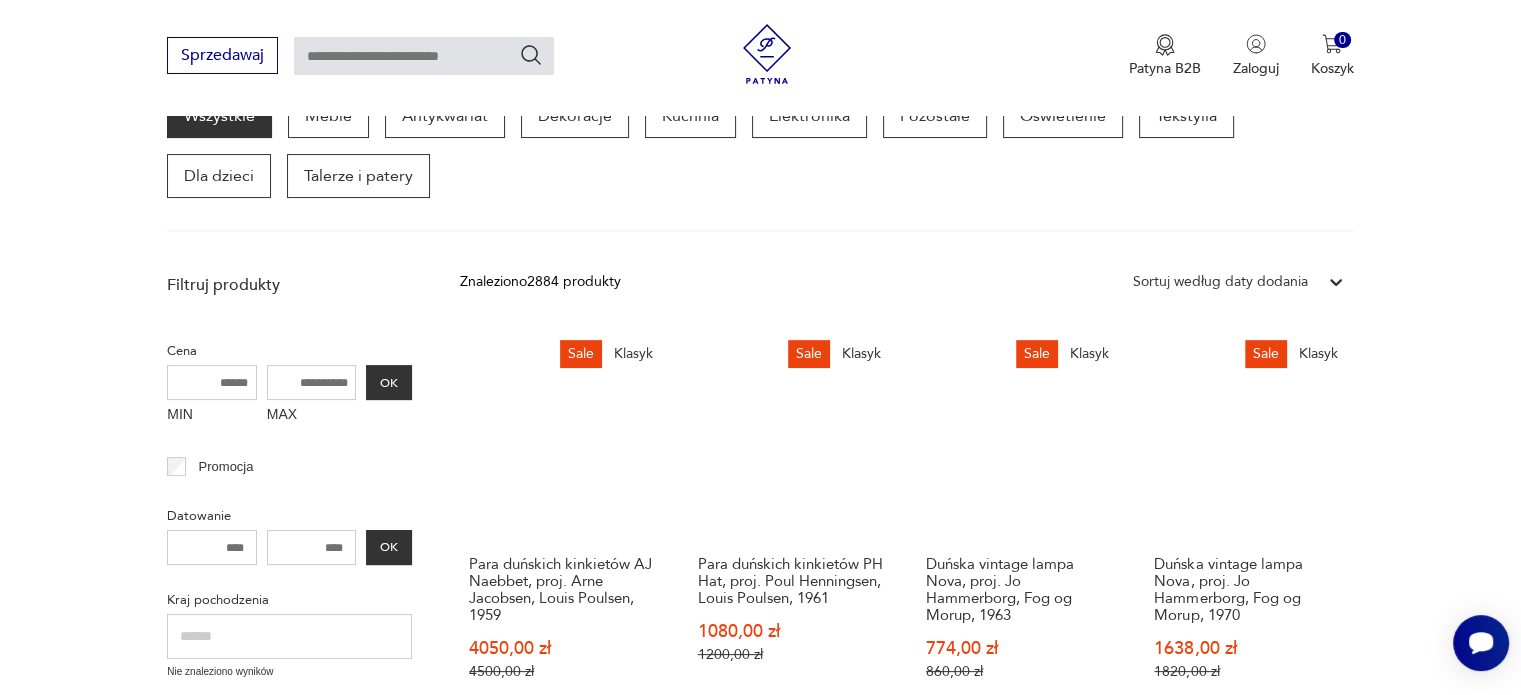 scroll, scrollTop: 0, scrollLeft: 0, axis: both 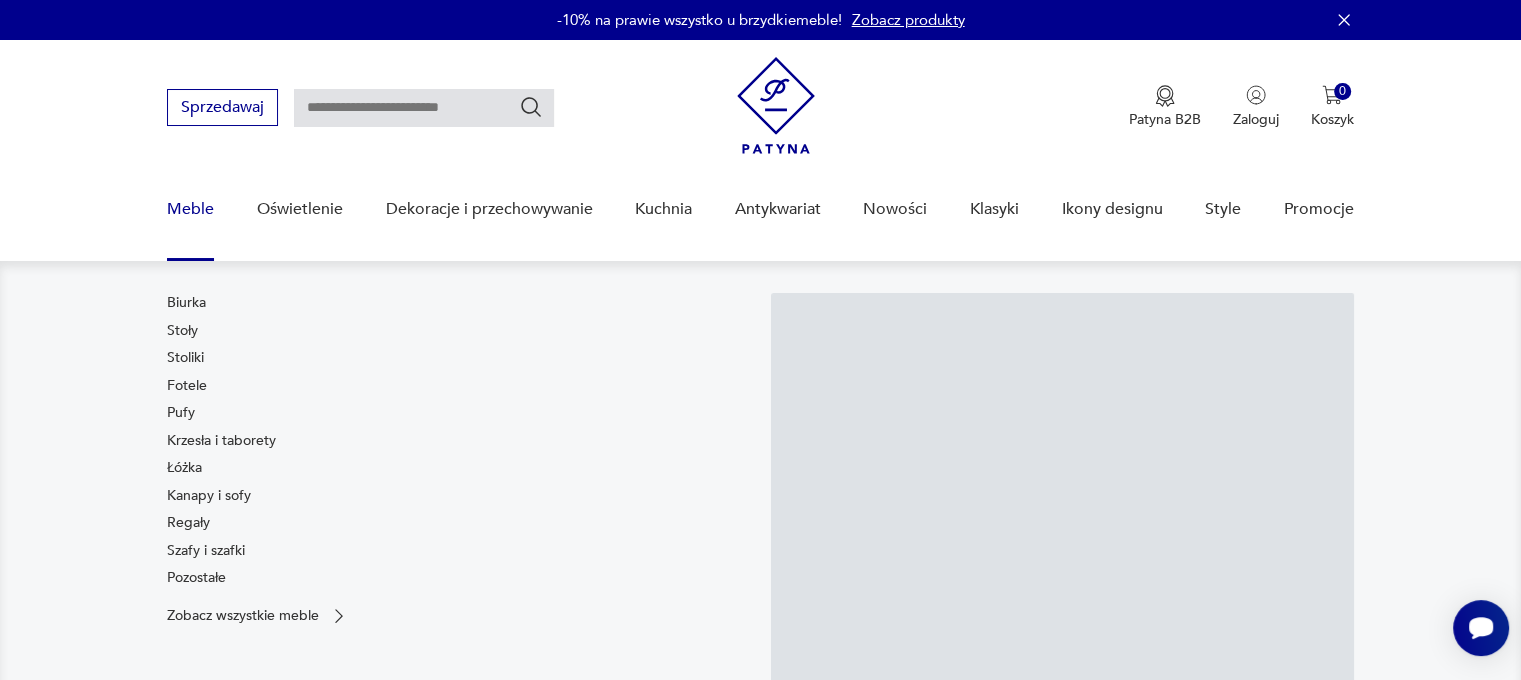 click on "Szafy i szafki" at bounding box center [206, 551] 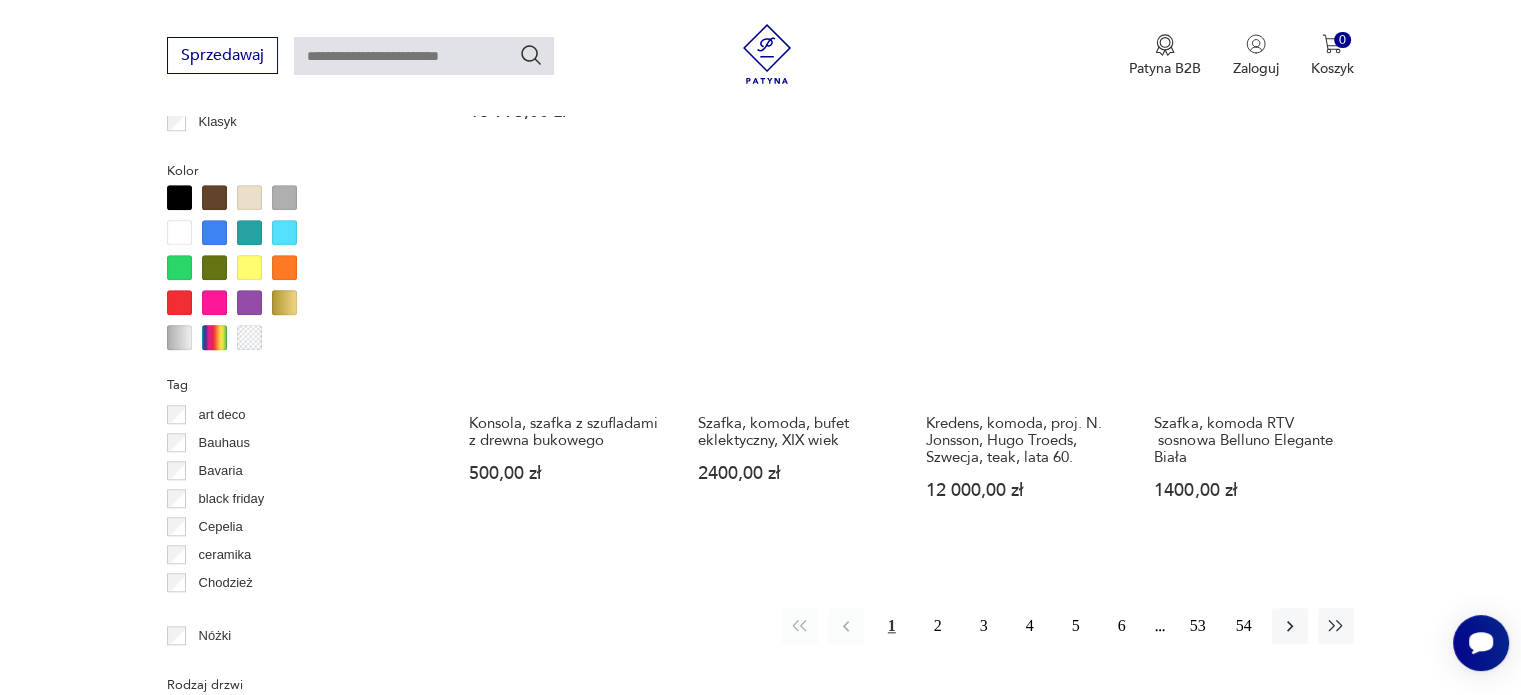 scroll, scrollTop: 1998, scrollLeft: 0, axis: vertical 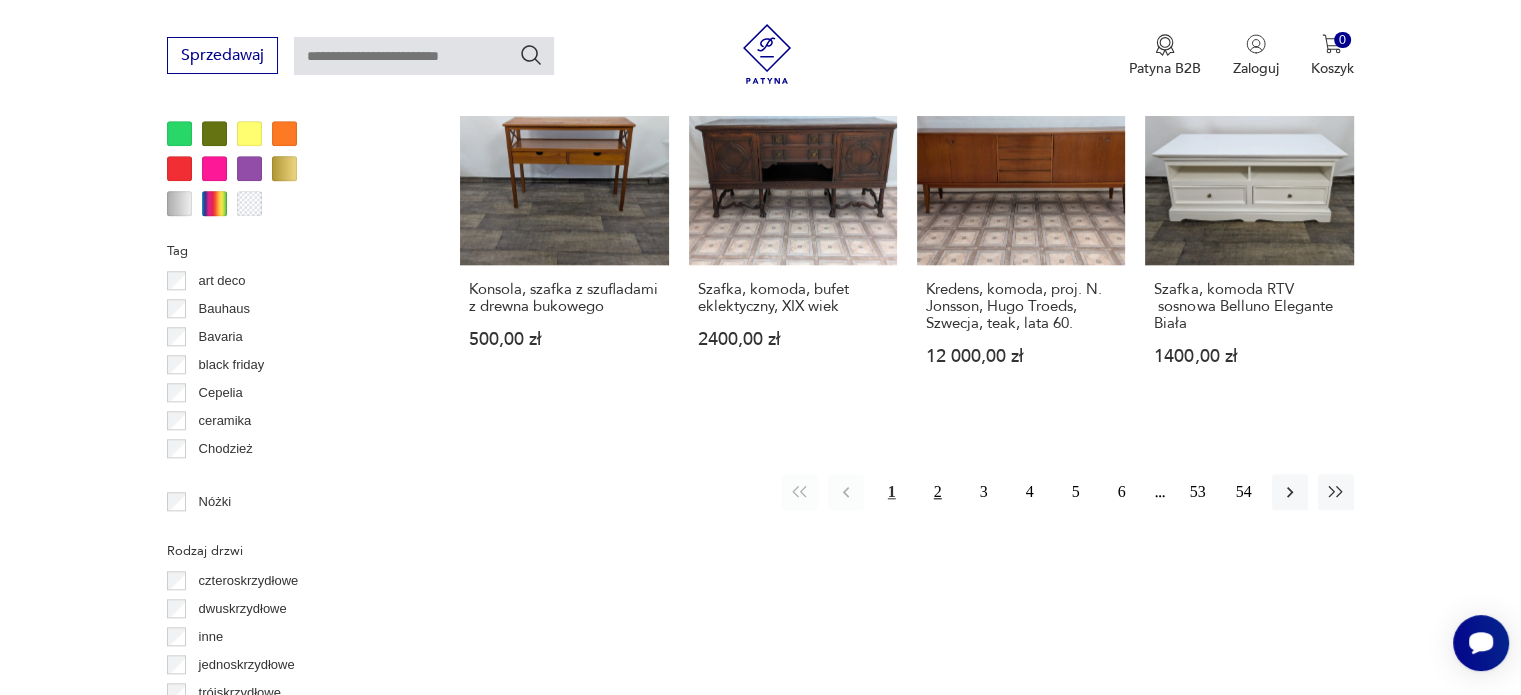 click on "2" at bounding box center (938, 492) 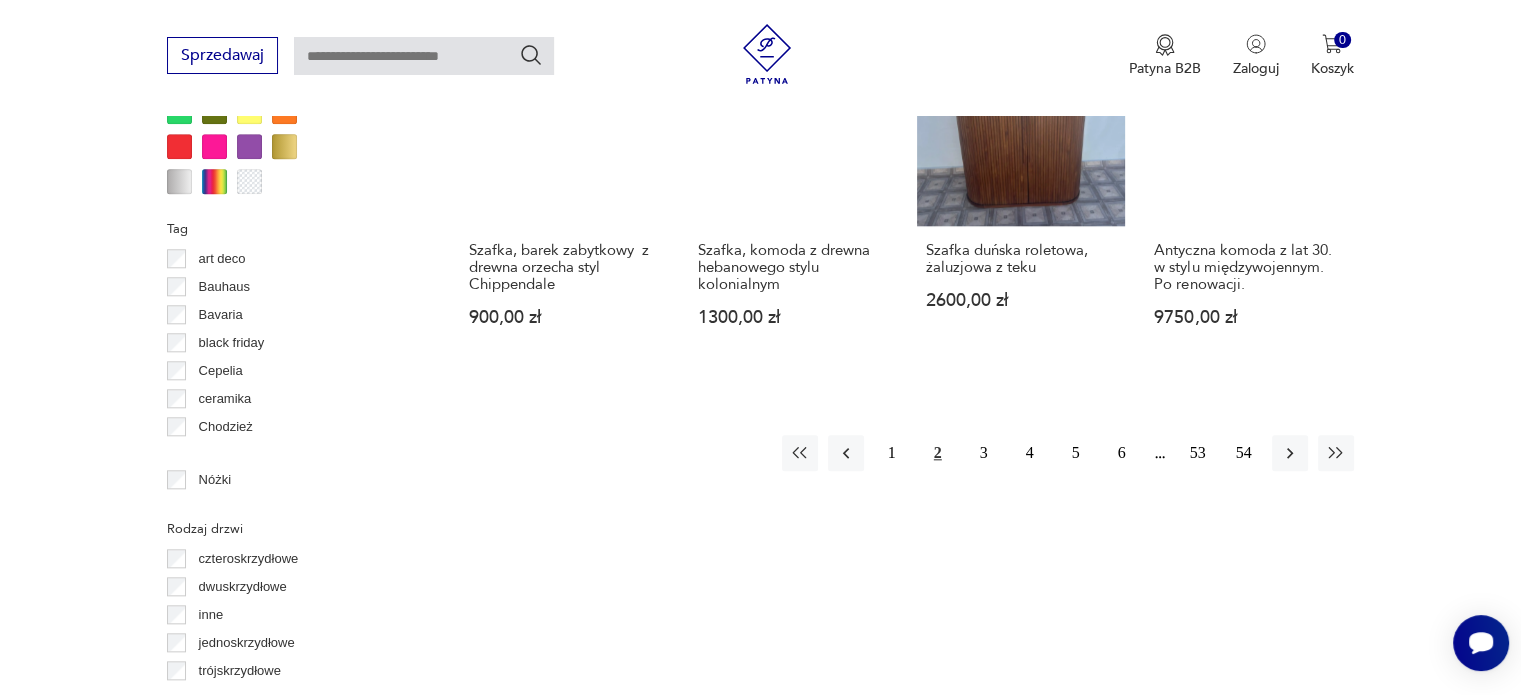 scroll, scrollTop: 2030, scrollLeft: 0, axis: vertical 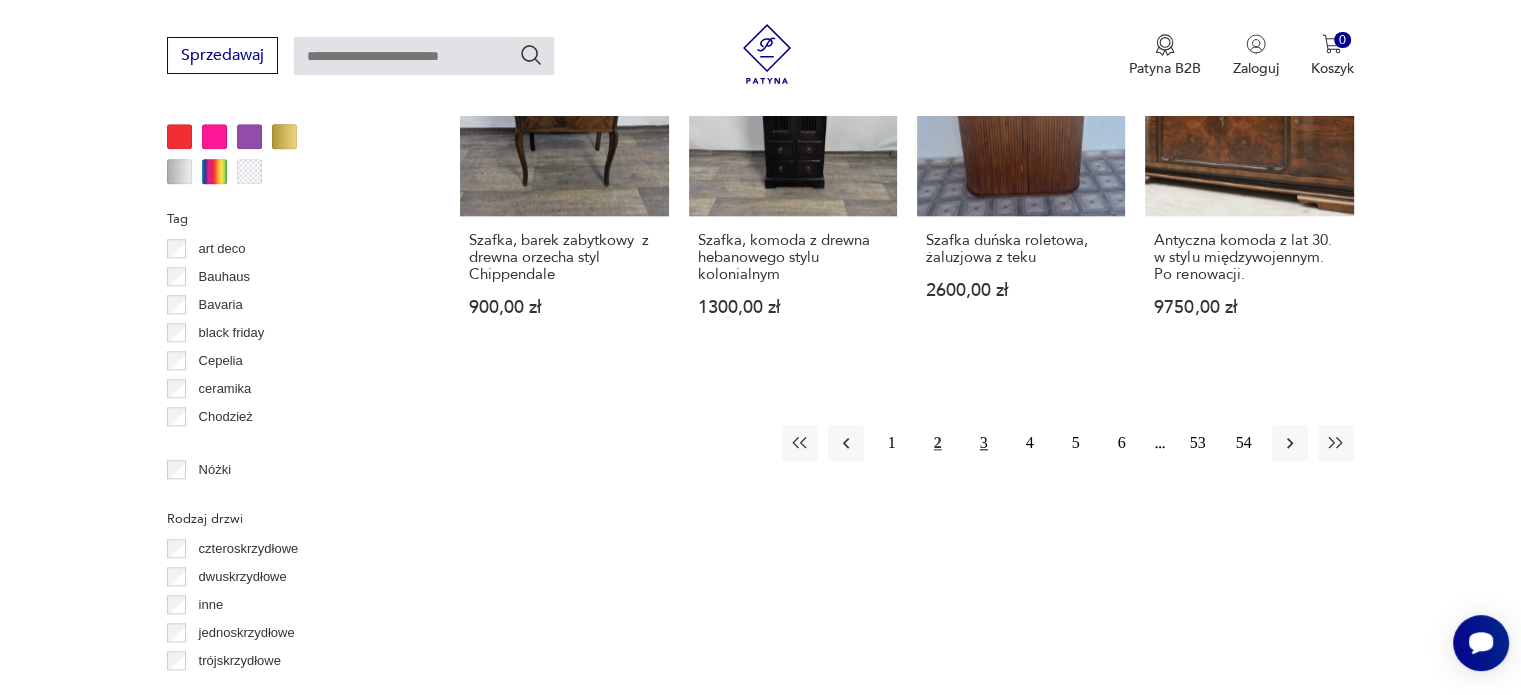 click on "3" at bounding box center (984, 443) 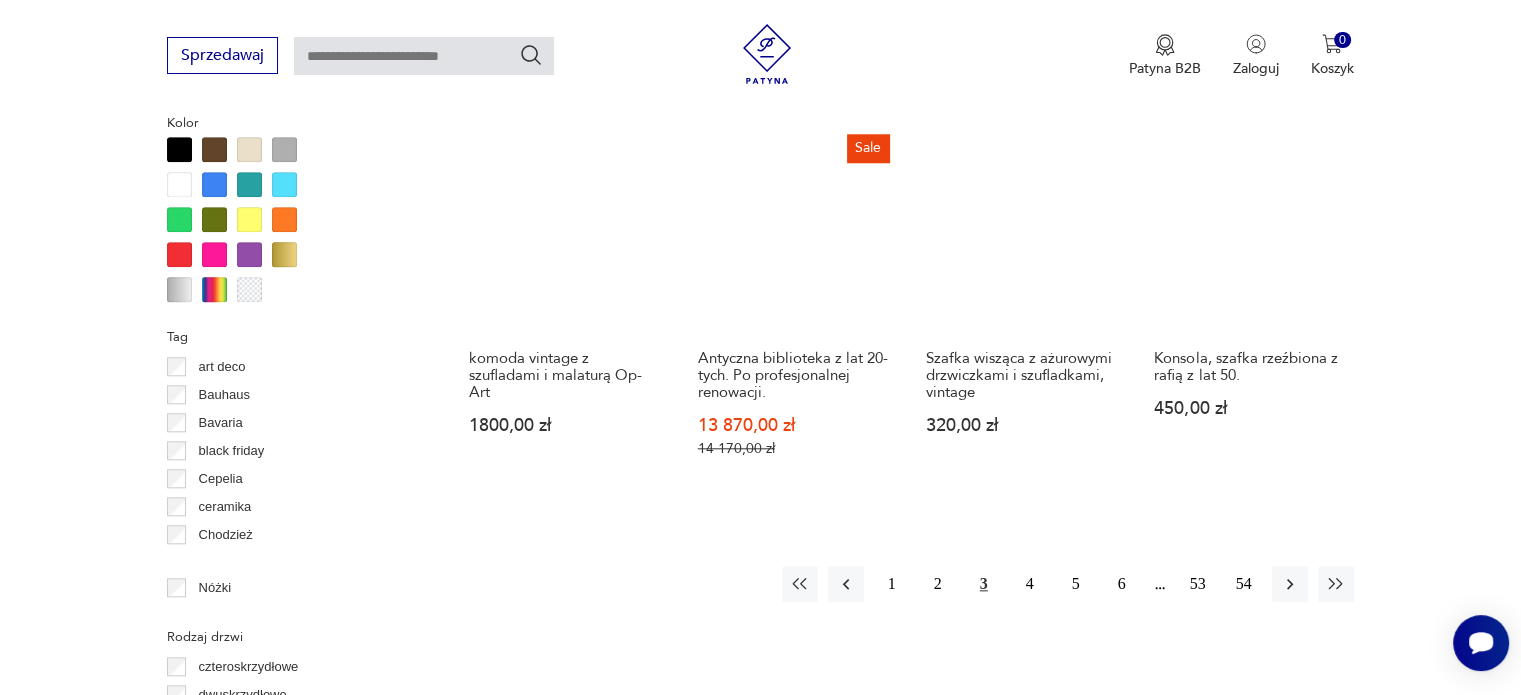scroll, scrollTop: 1930, scrollLeft: 0, axis: vertical 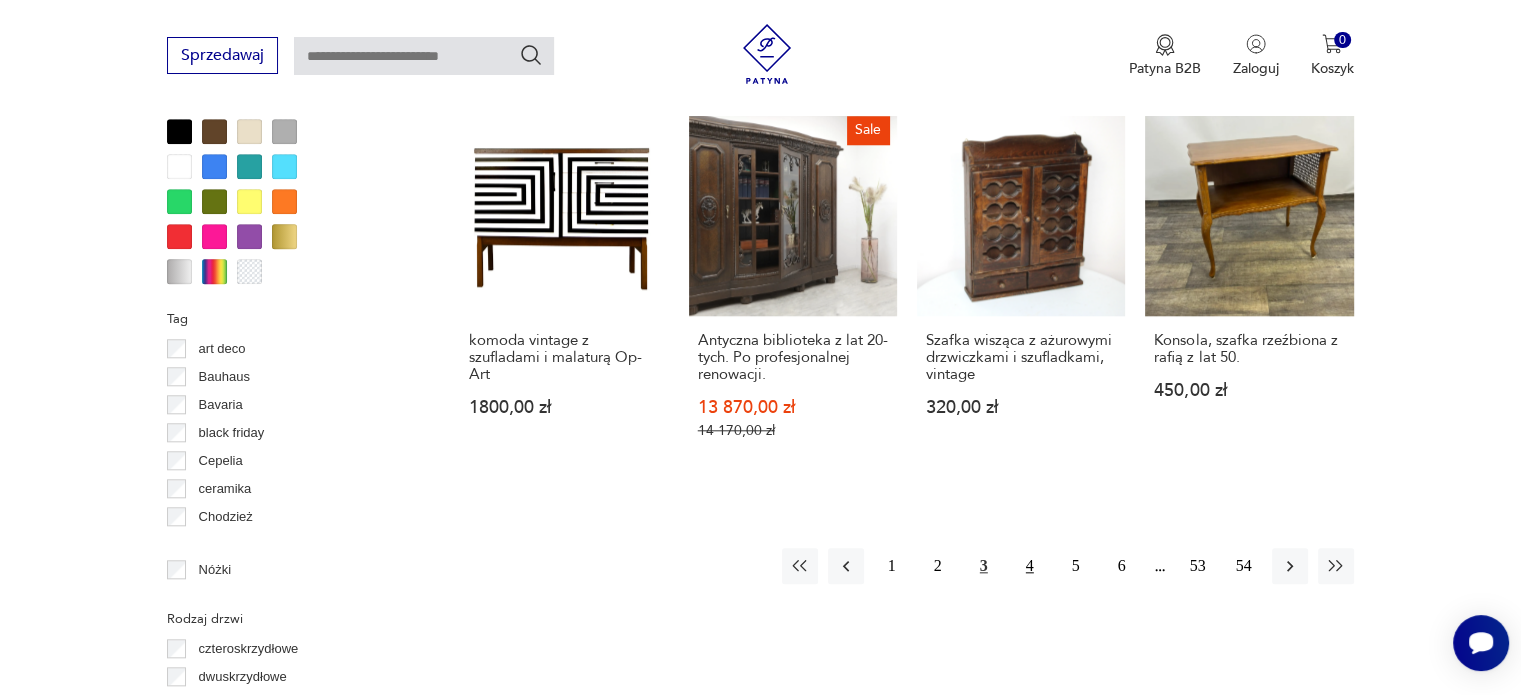 click on "4" at bounding box center [1030, 566] 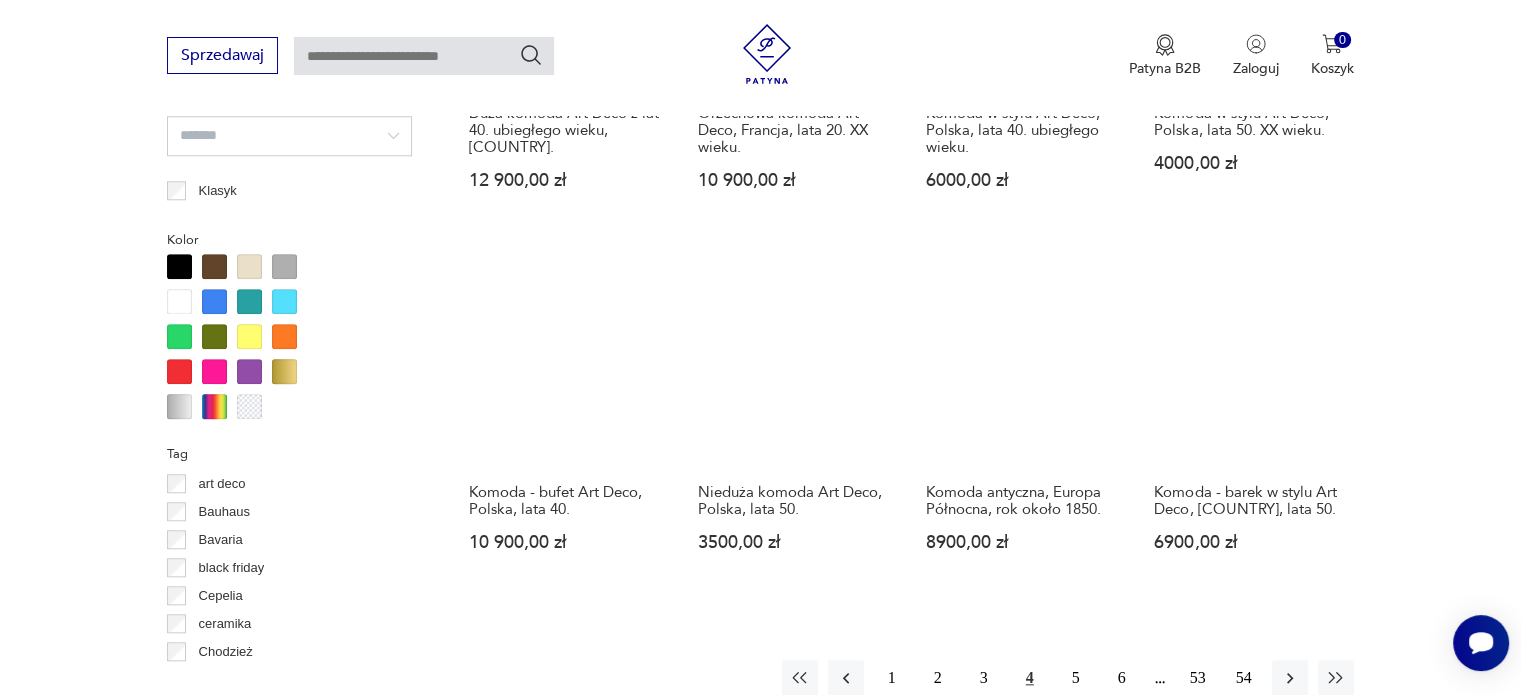 scroll, scrollTop: 1830, scrollLeft: 0, axis: vertical 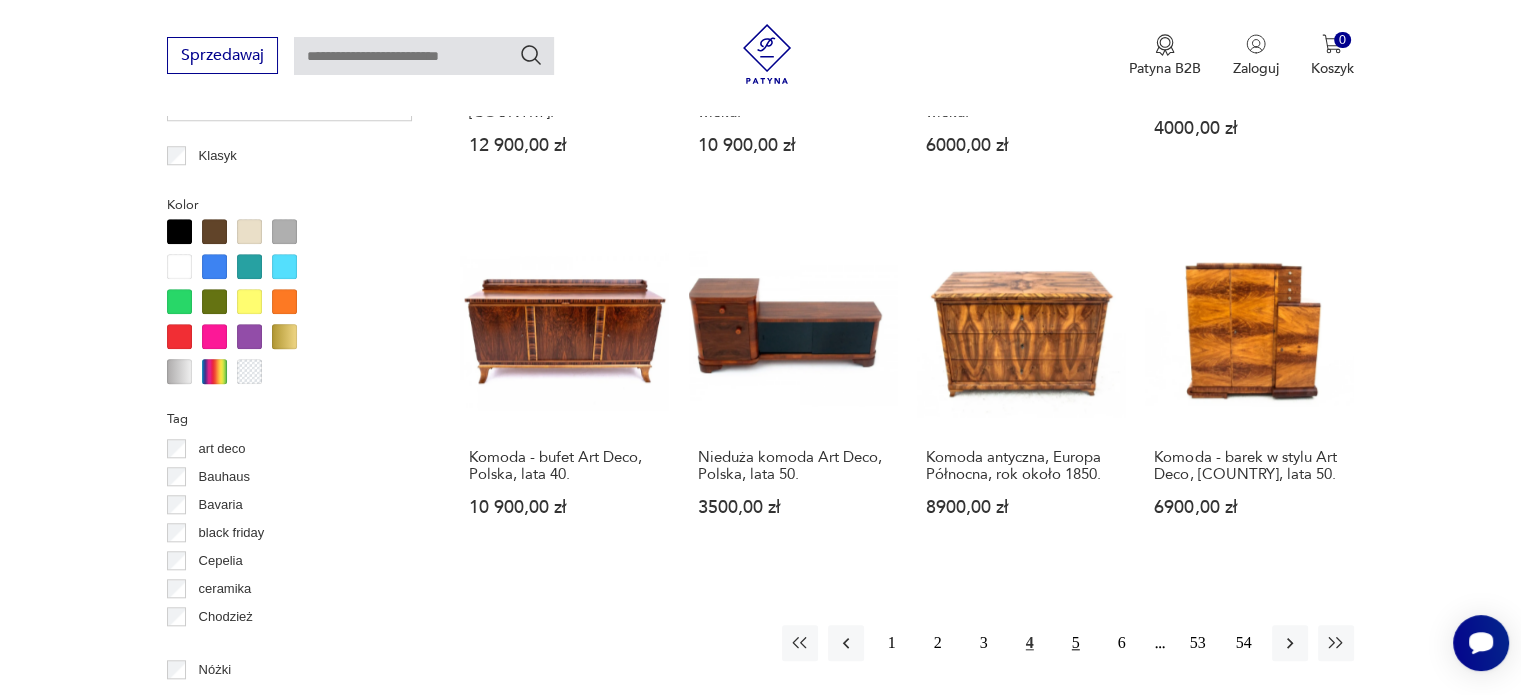 click on "5" at bounding box center (1076, 643) 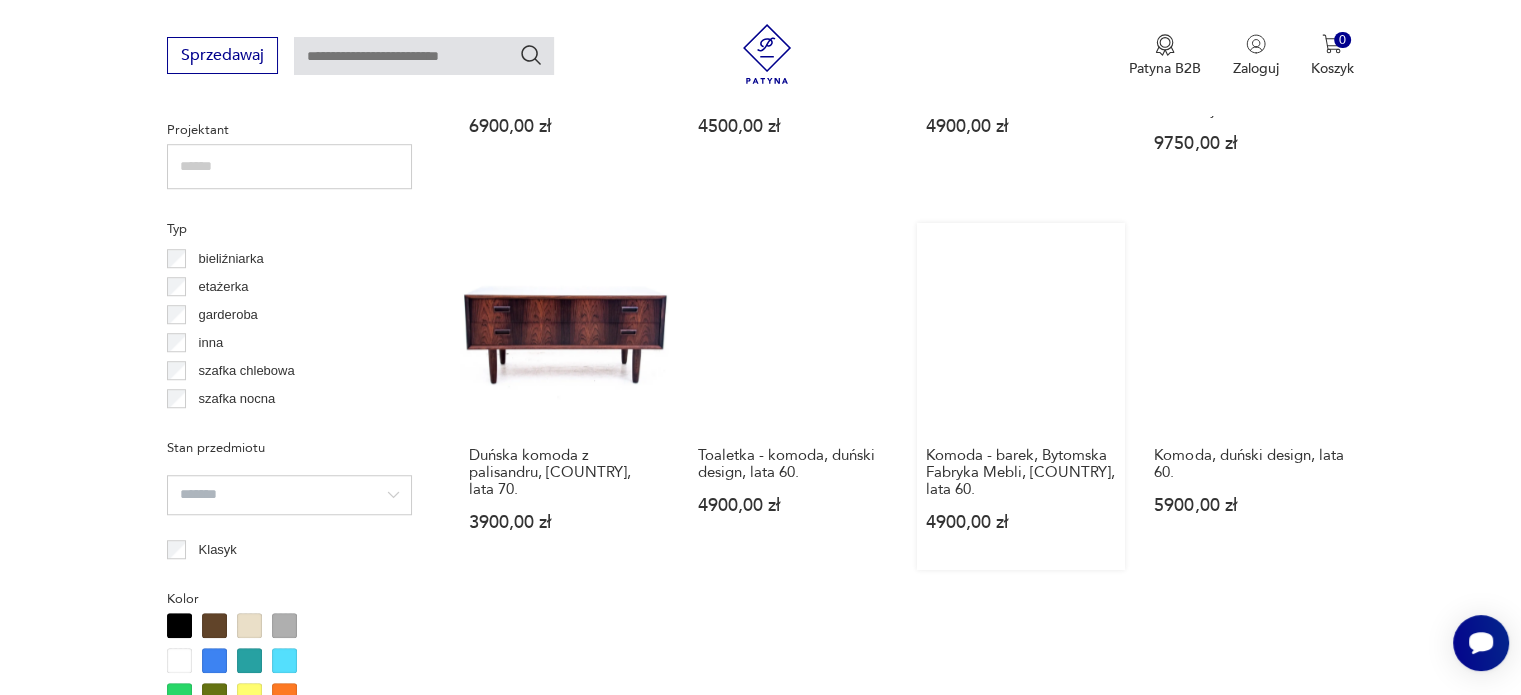 scroll, scrollTop: 1830, scrollLeft: 0, axis: vertical 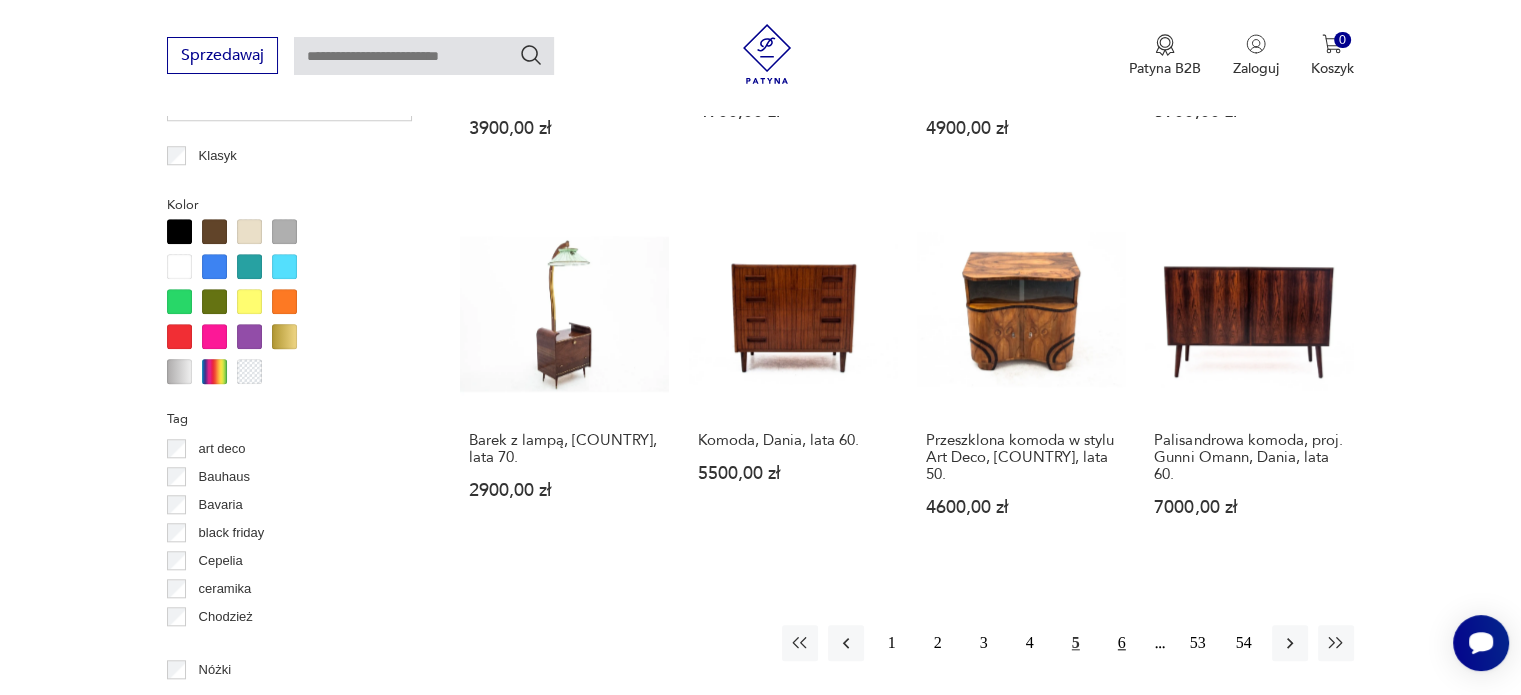 click on "6" at bounding box center [1122, 643] 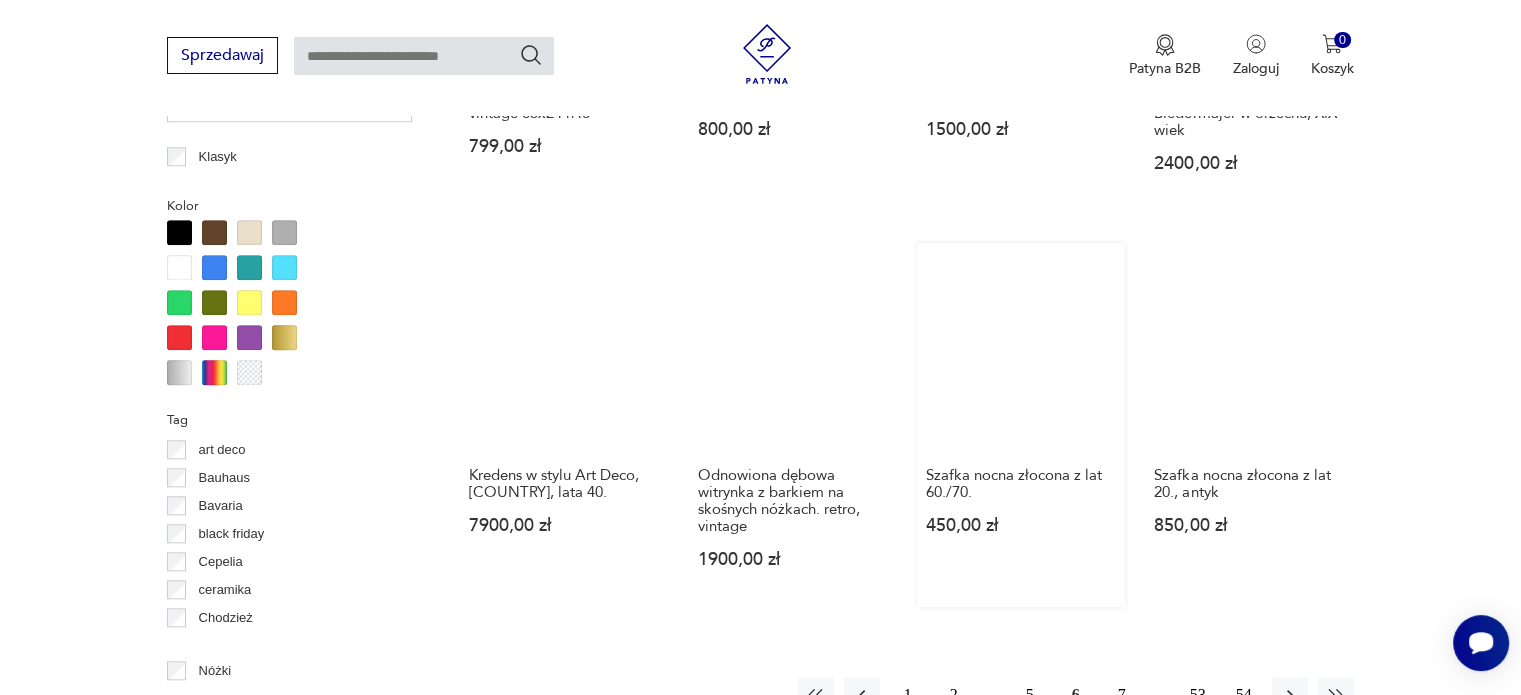 scroll, scrollTop: 1830, scrollLeft: 0, axis: vertical 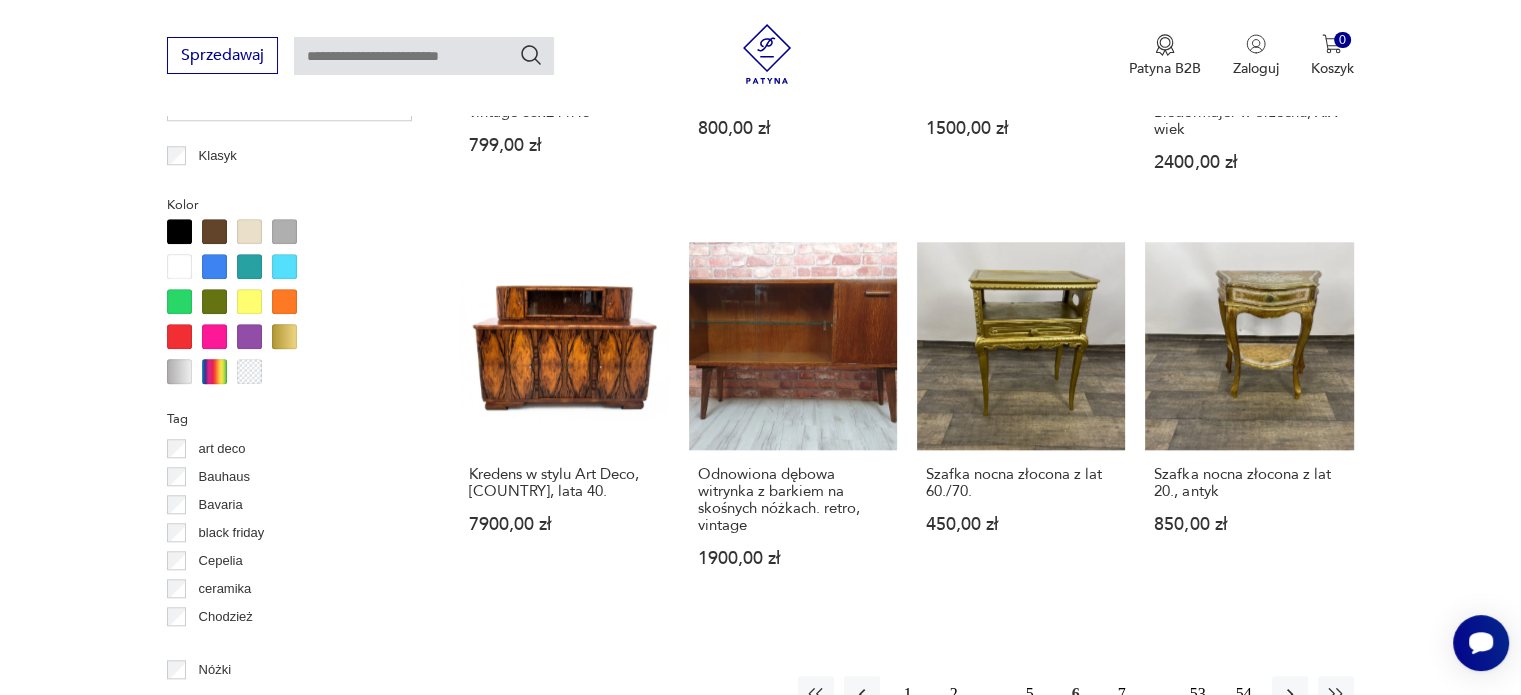 click on "7" at bounding box center [1122, 694] 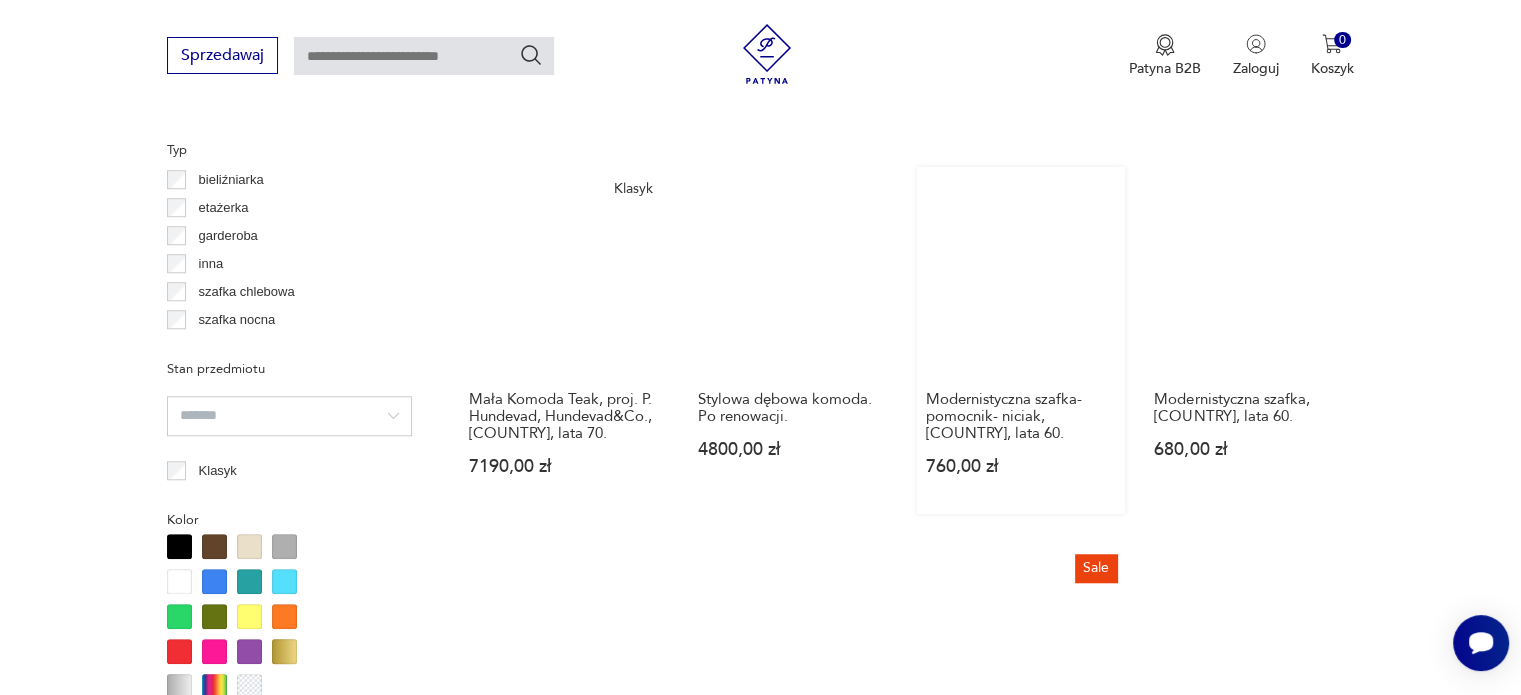 scroll, scrollTop: 1830, scrollLeft: 0, axis: vertical 